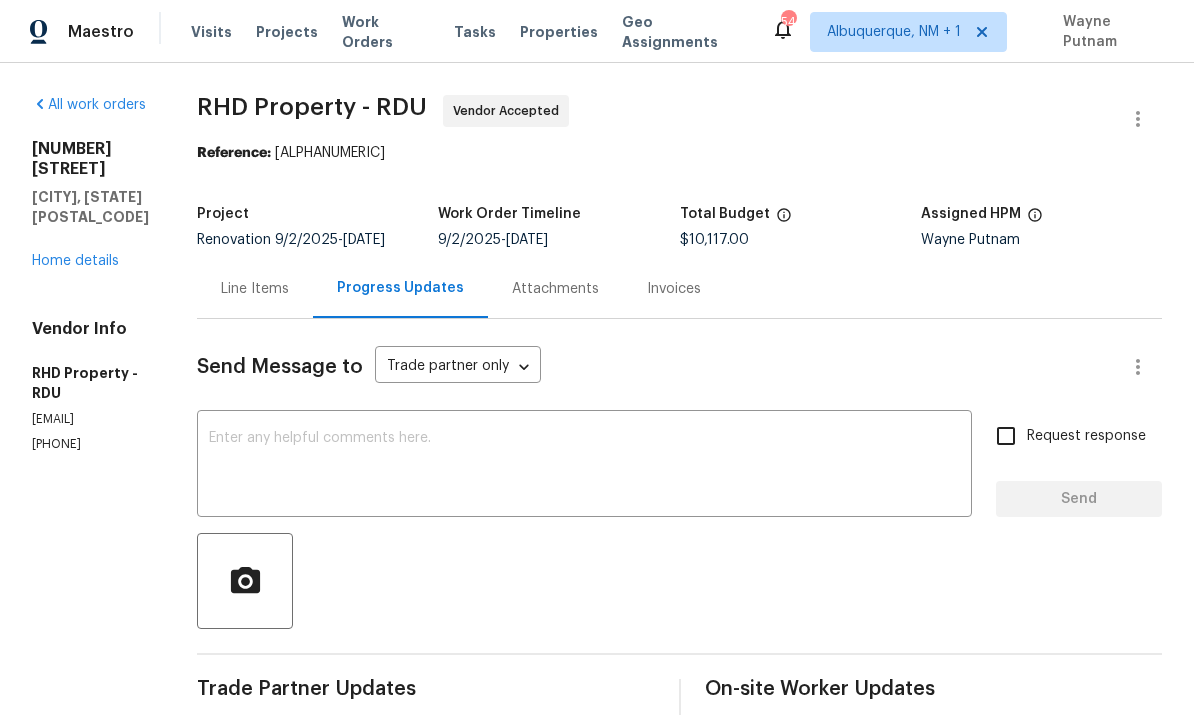 scroll, scrollTop: 0, scrollLeft: 0, axis: both 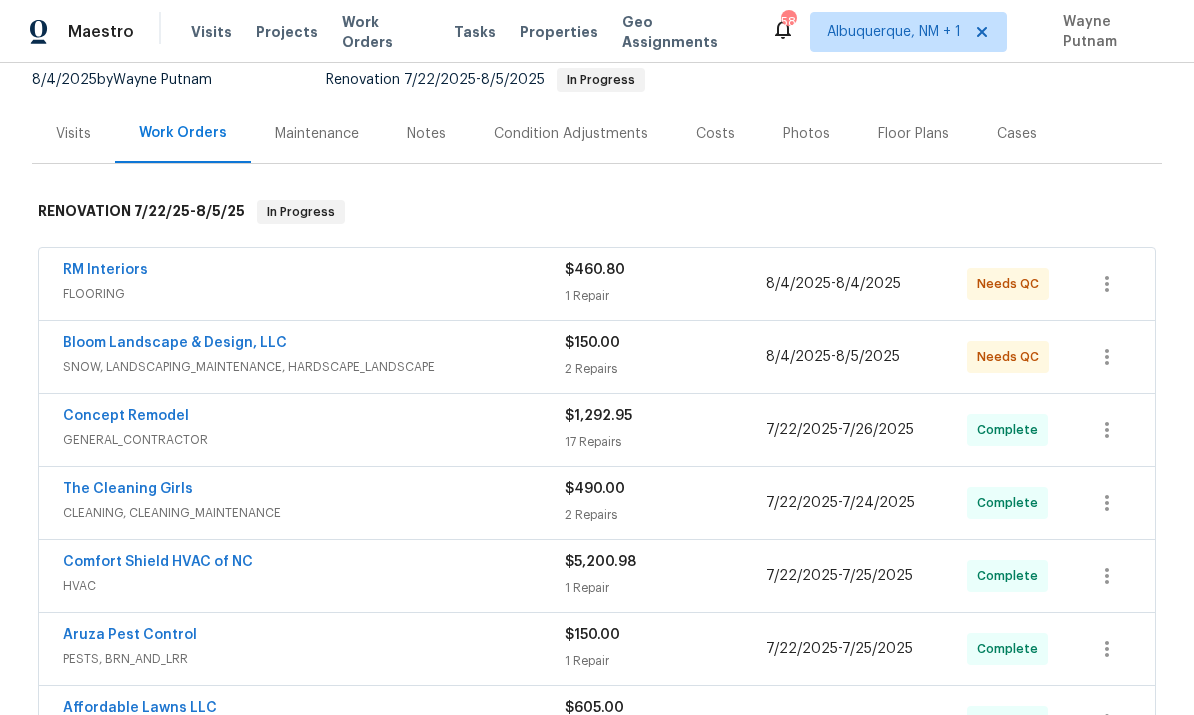 click on "RM Interiors" at bounding box center (105, 270) 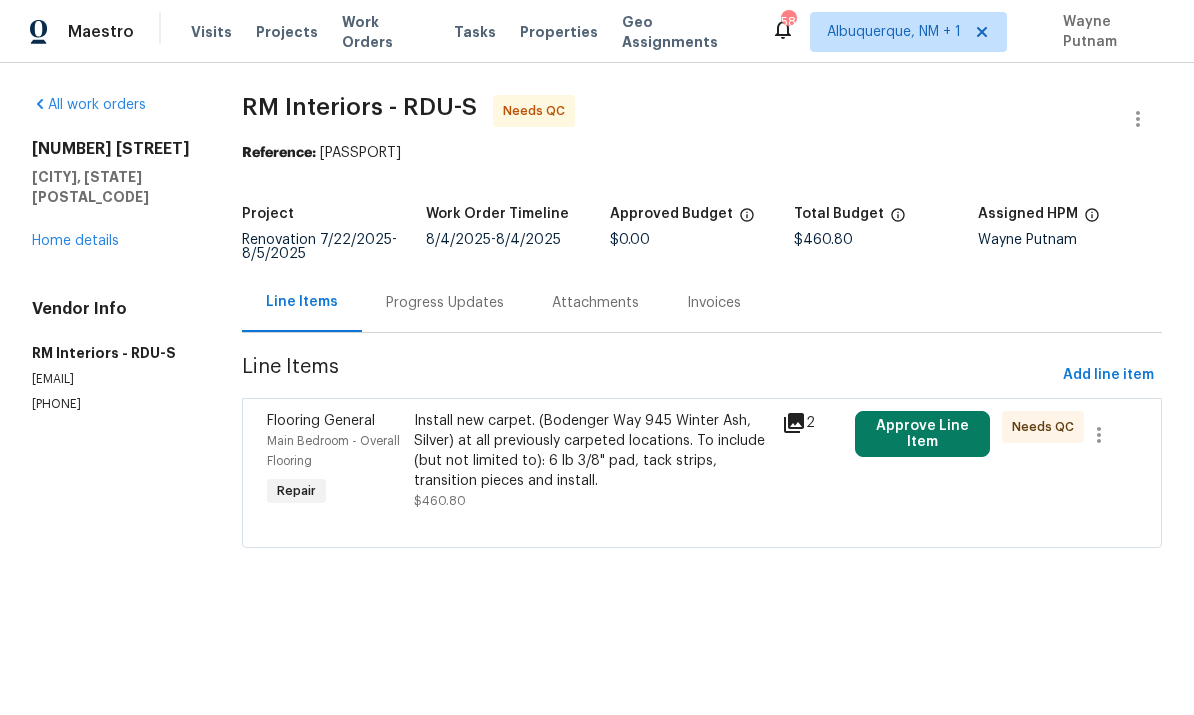 click on "Approve Line Item" at bounding box center (922, 434) 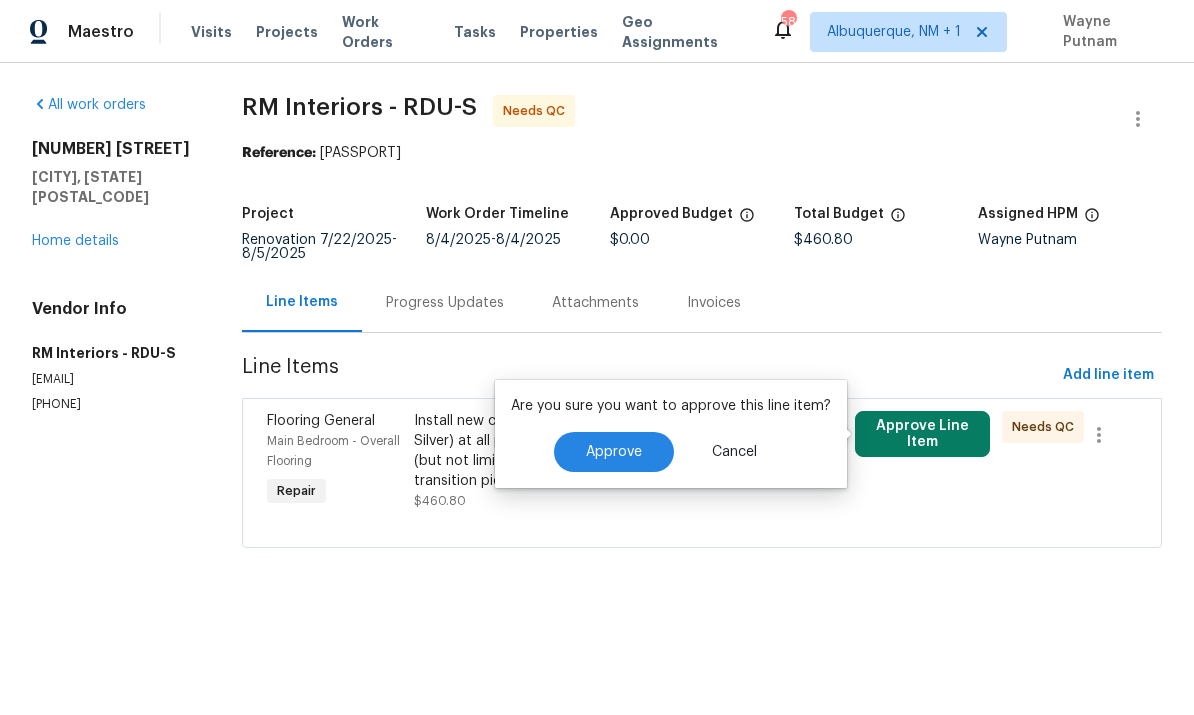 click on "Approve" at bounding box center [614, 452] 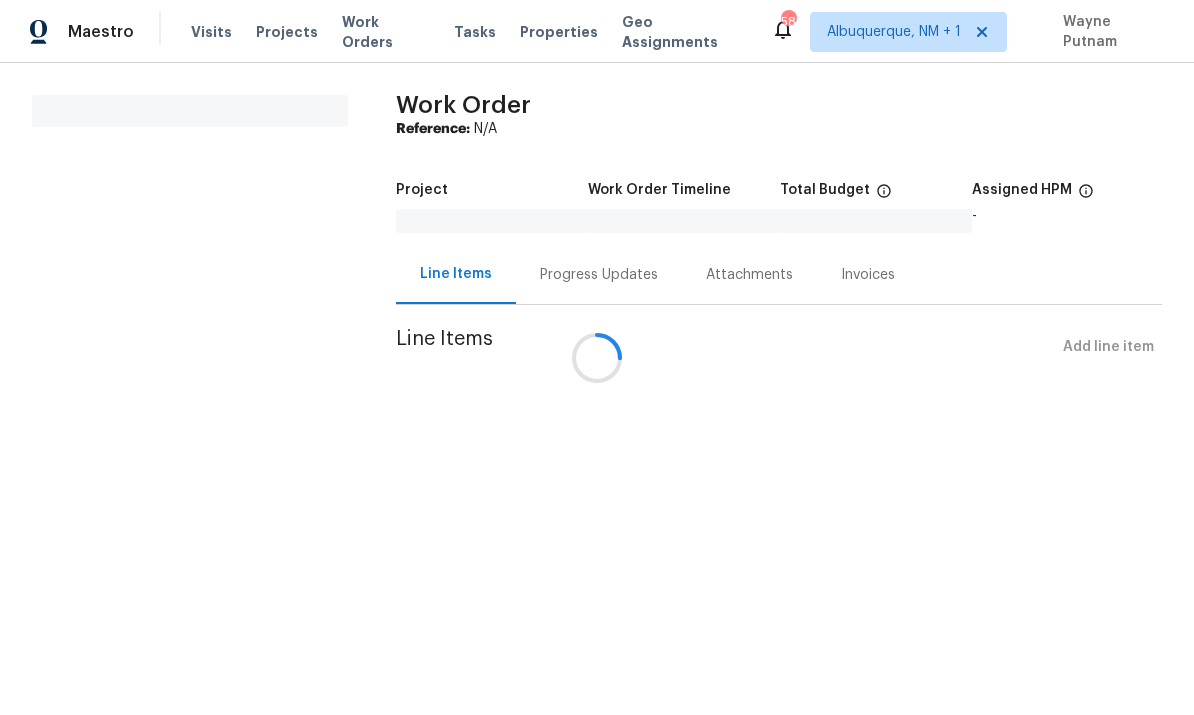 scroll, scrollTop: 0, scrollLeft: 0, axis: both 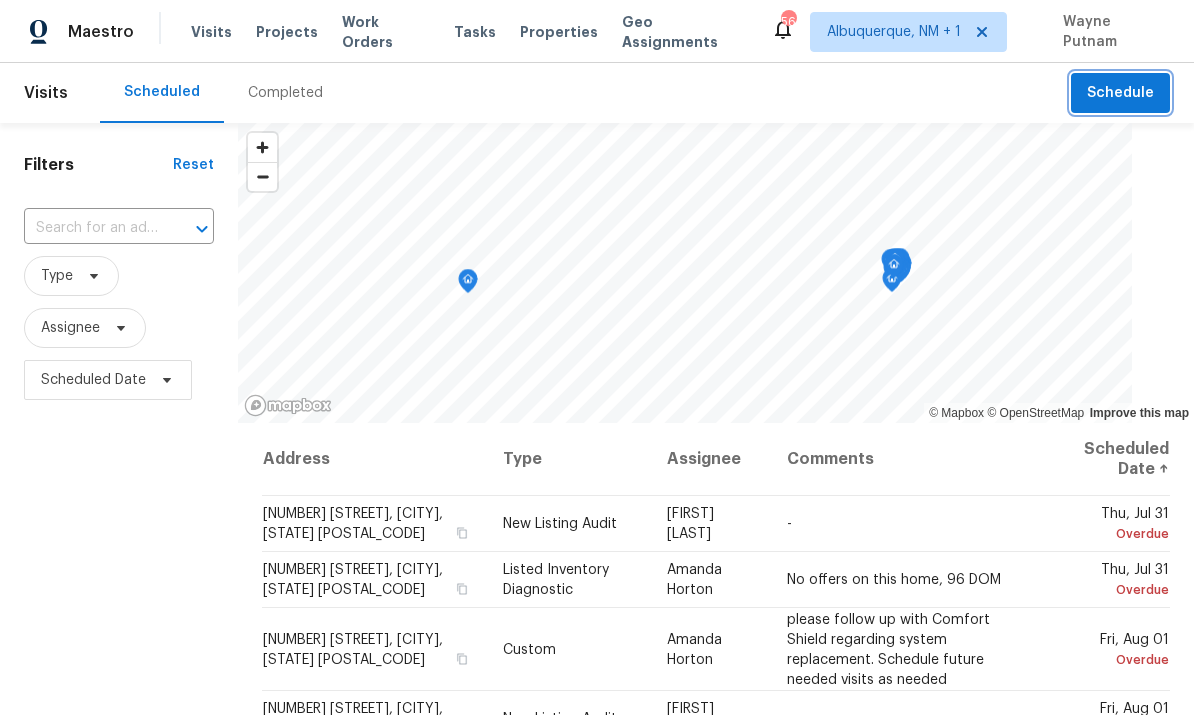 click on "Schedule" at bounding box center (1120, 93) 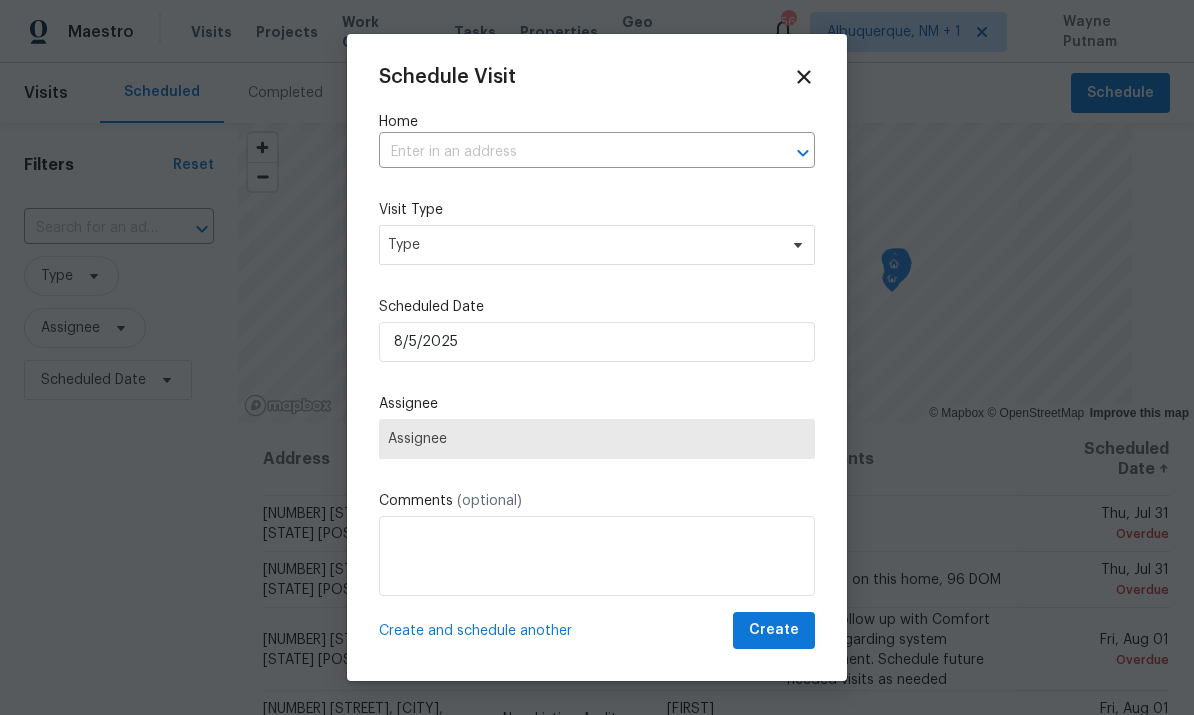 scroll, scrollTop: 0, scrollLeft: 0, axis: both 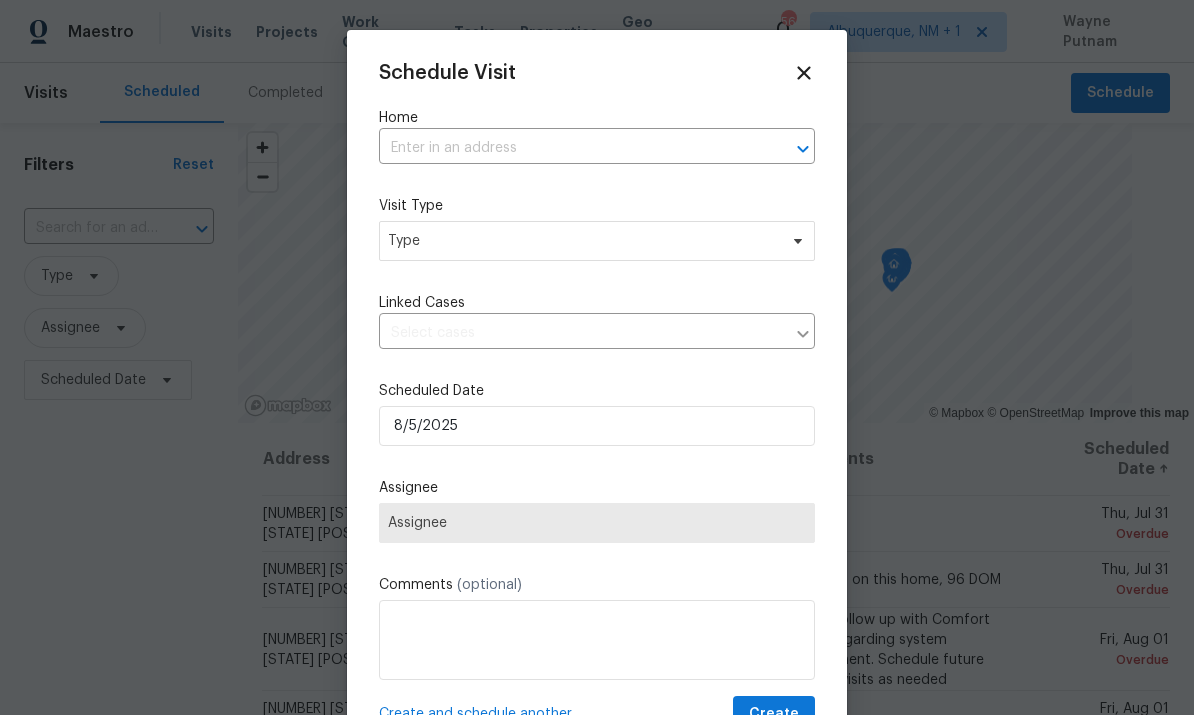 click at bounding box center (569, 148) 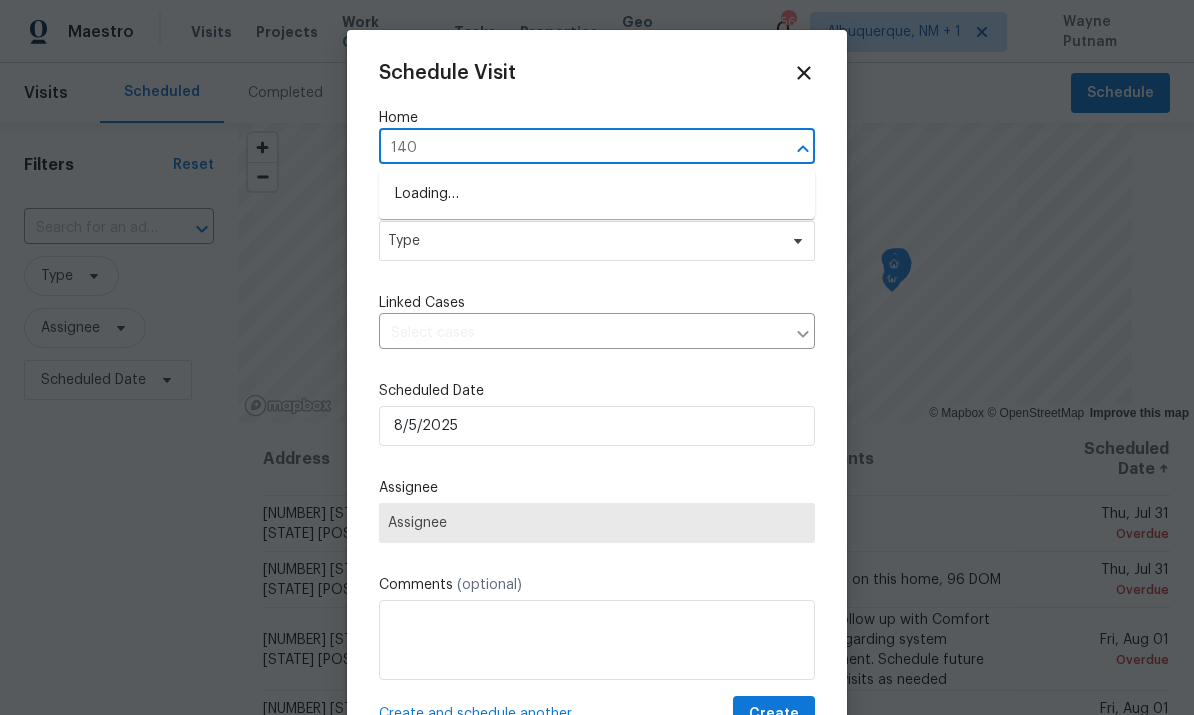 type on "1400" 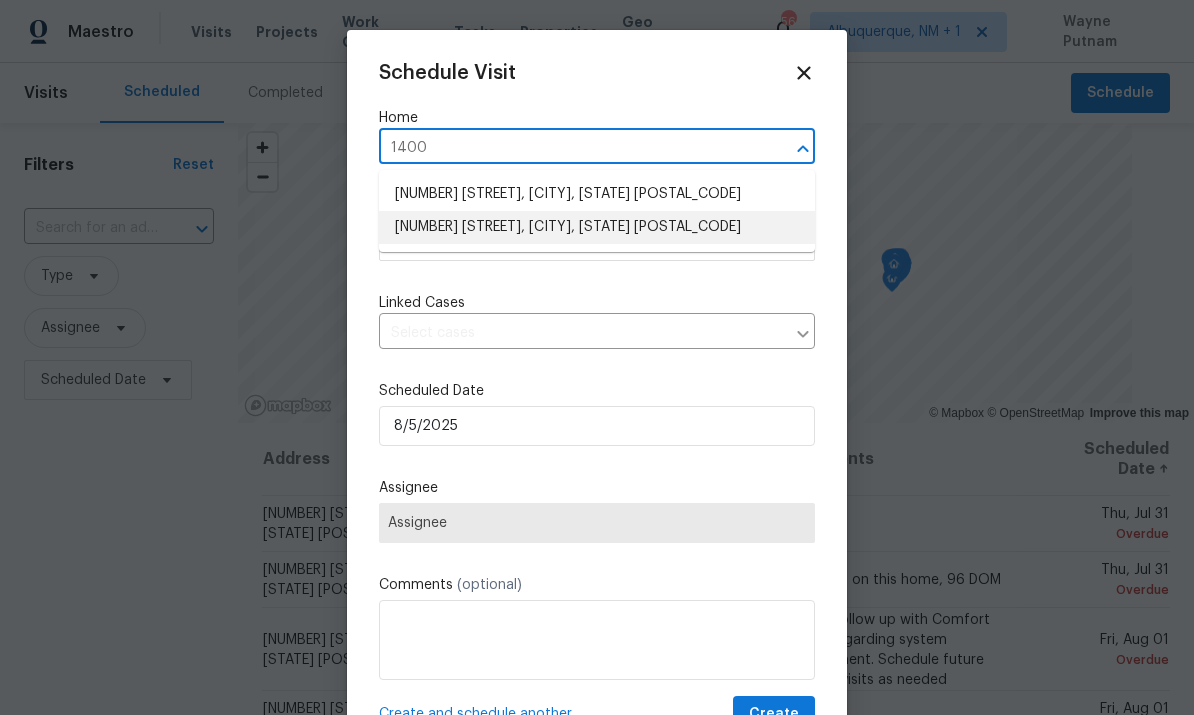 click on "1400 Woods Creek Dr, Garner, NC 27529" at bounding box center [597, 227] 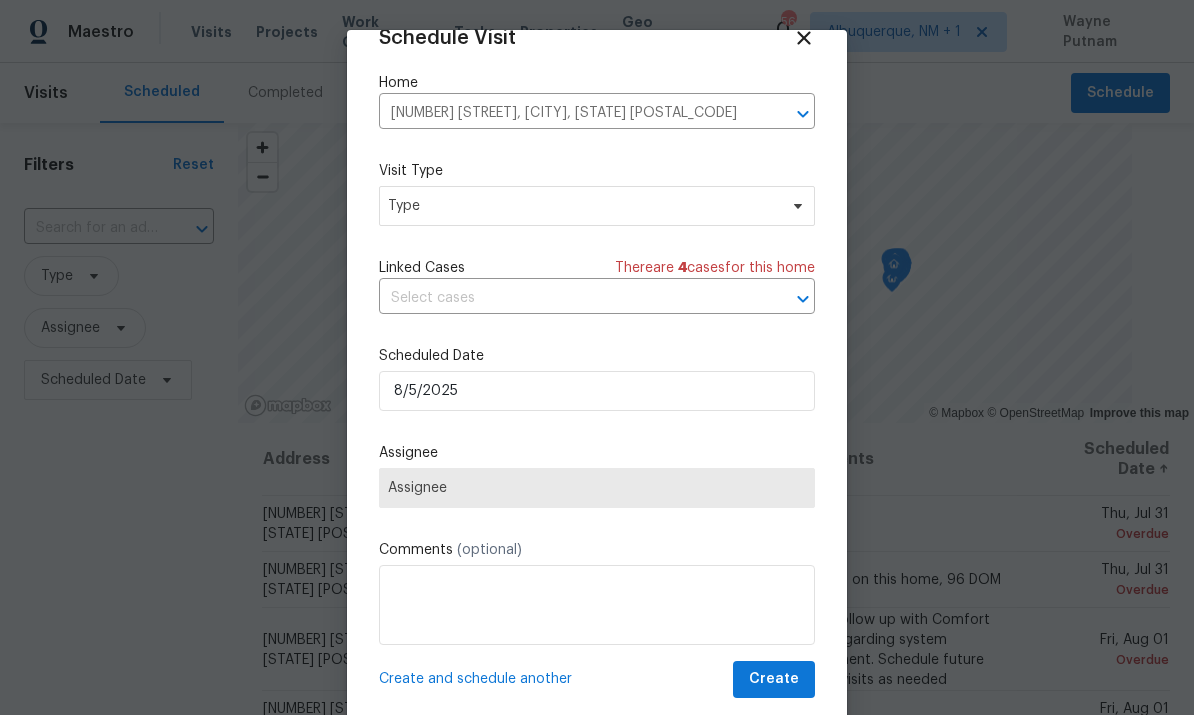 scroll, scrollTop: 39, scrollLeft: 0, axis: vertical 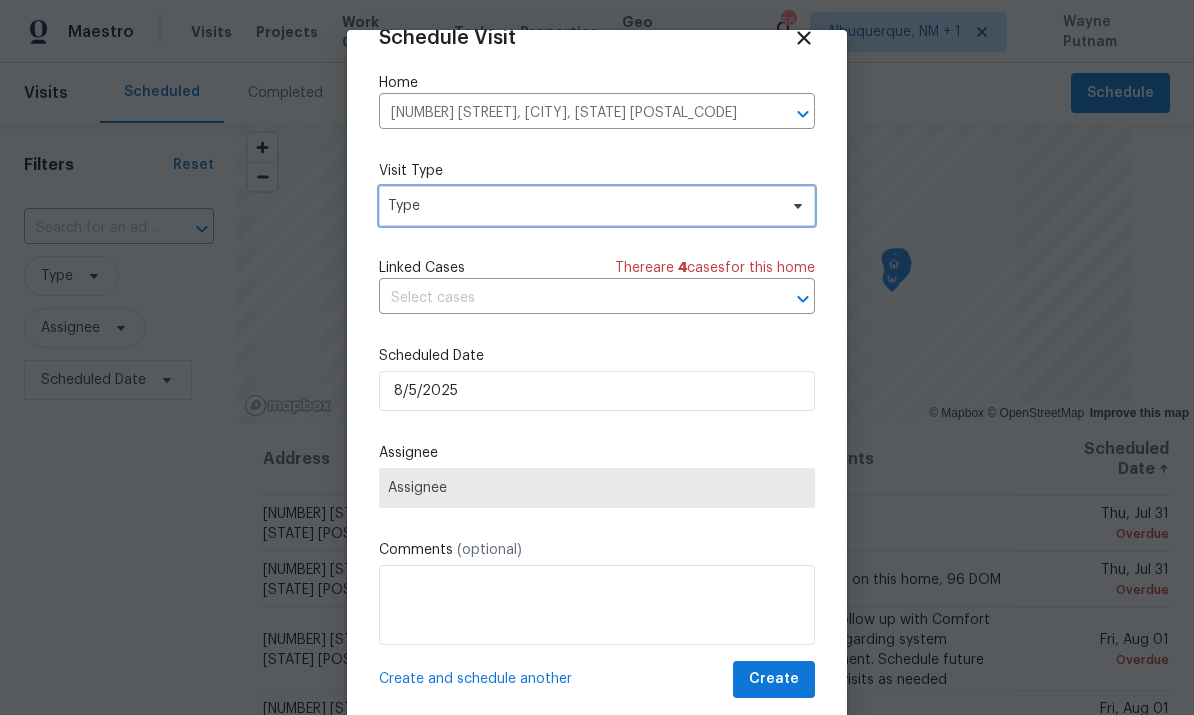 click at bounding box center [795, 206] 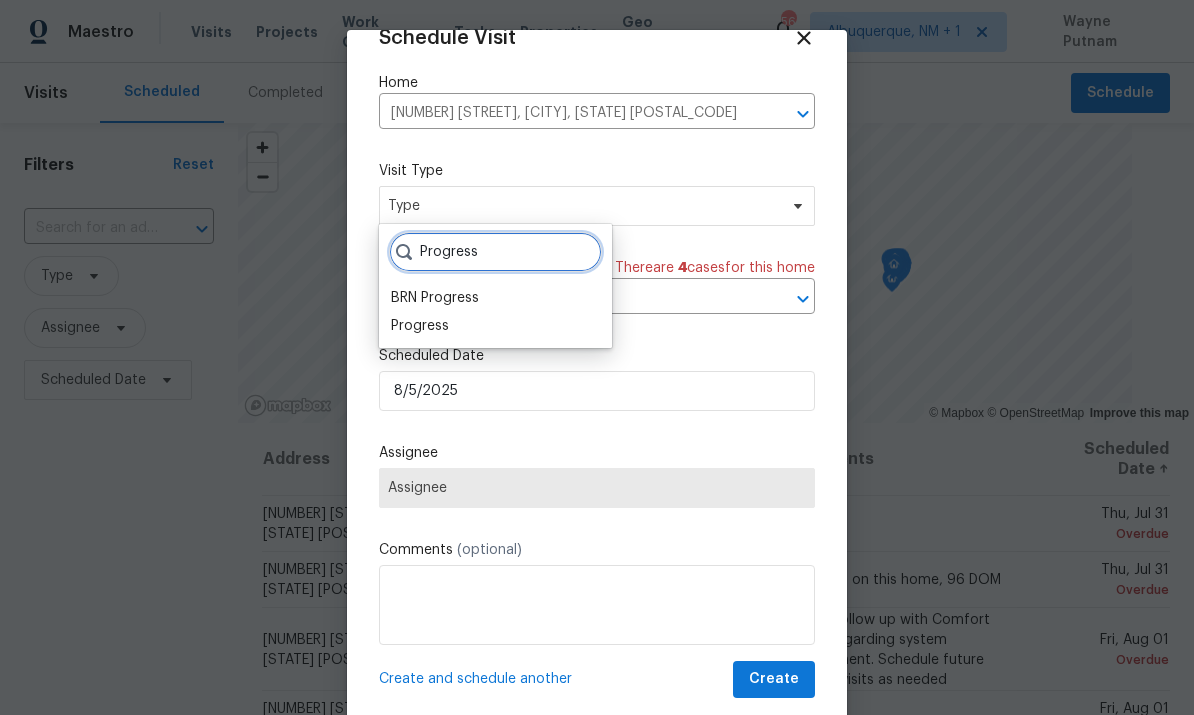 type on "Progress" 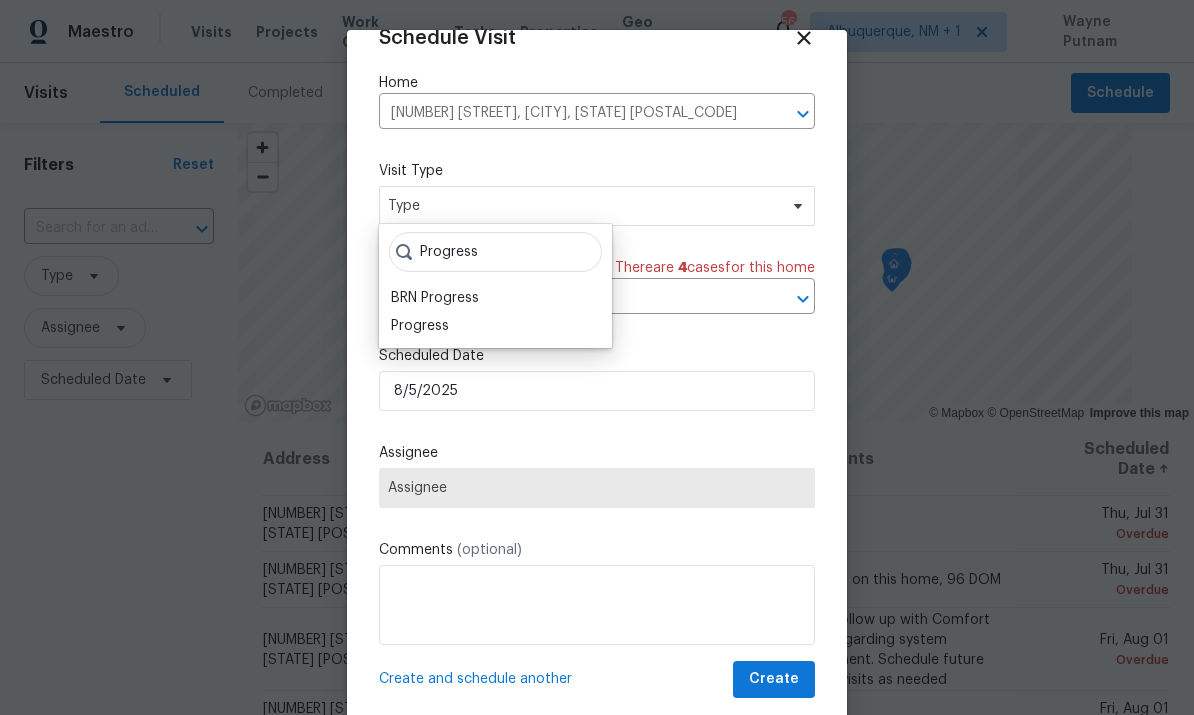 click on "Progress" at bounding box center (420, 326) 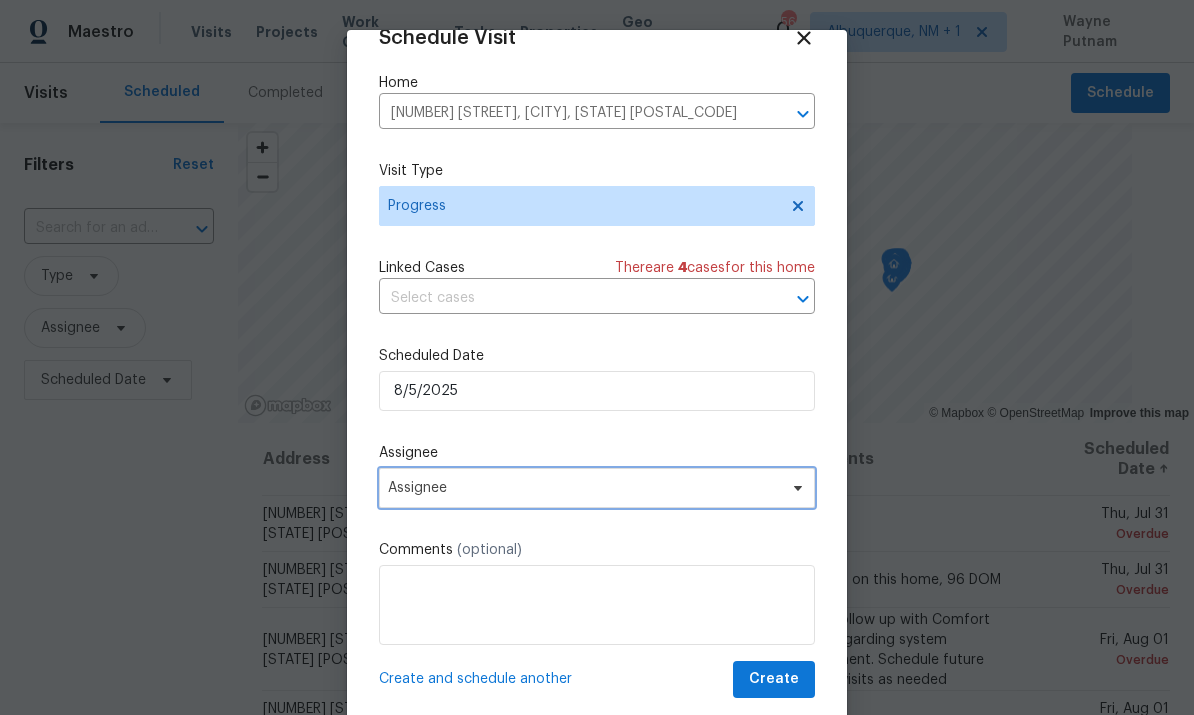 click at bounding box center [795, 488] 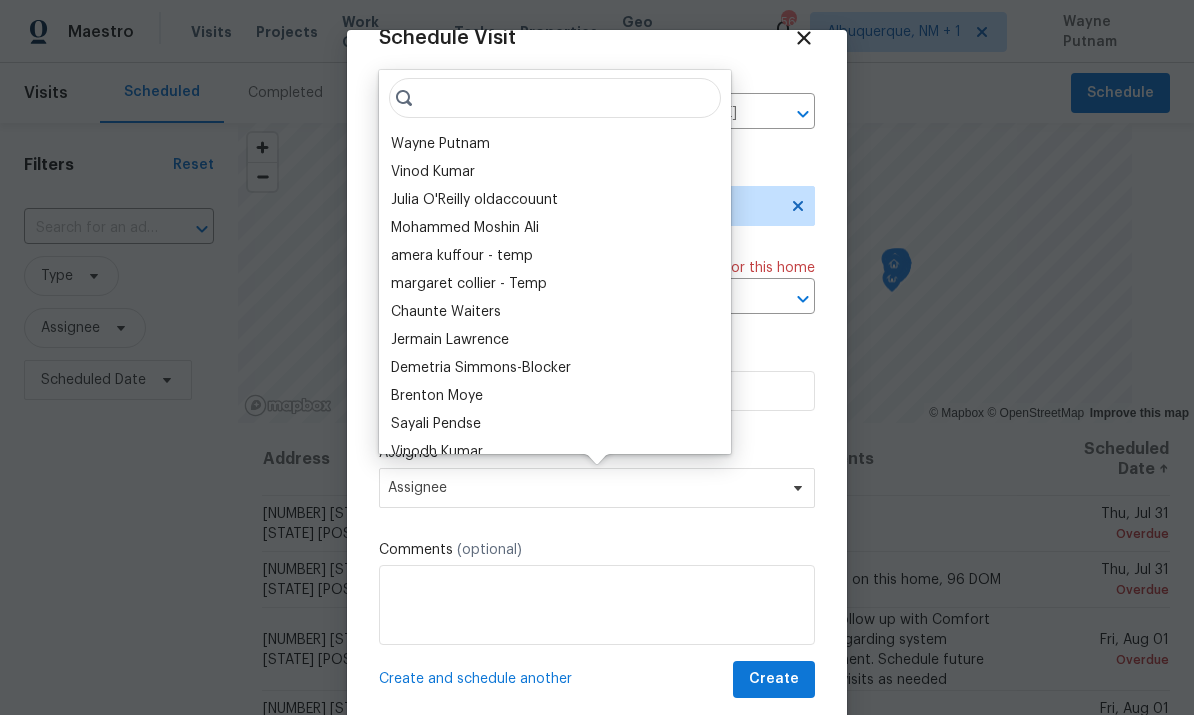 click on "Wayne Putnam" at bounding box center [440, 144] 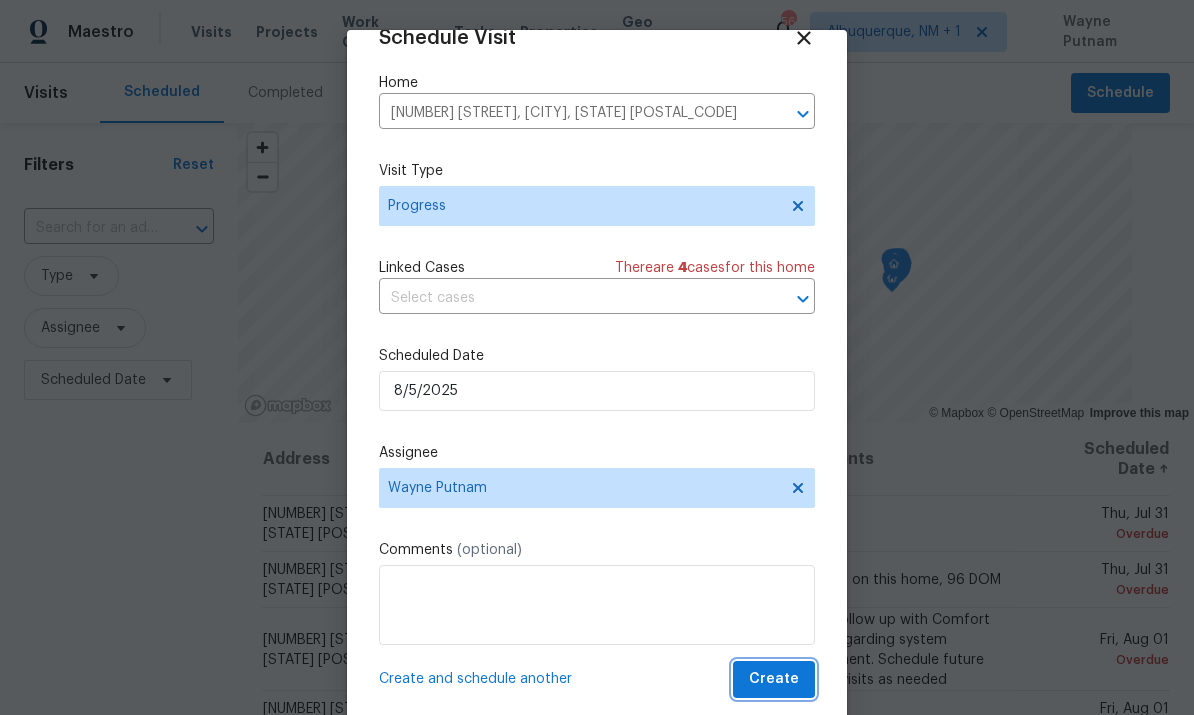 click on "Create" at bounding box center (774, 679) 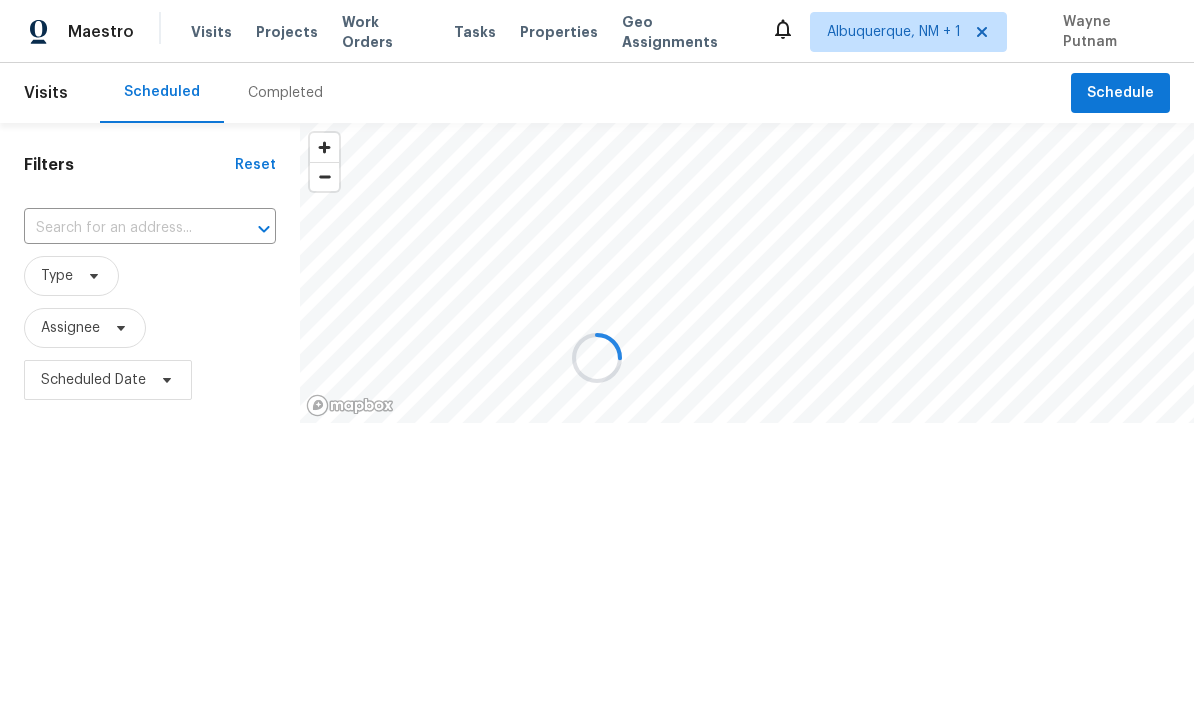 scroll, scrollTop: 0, scrollLeft: 0, axis: both 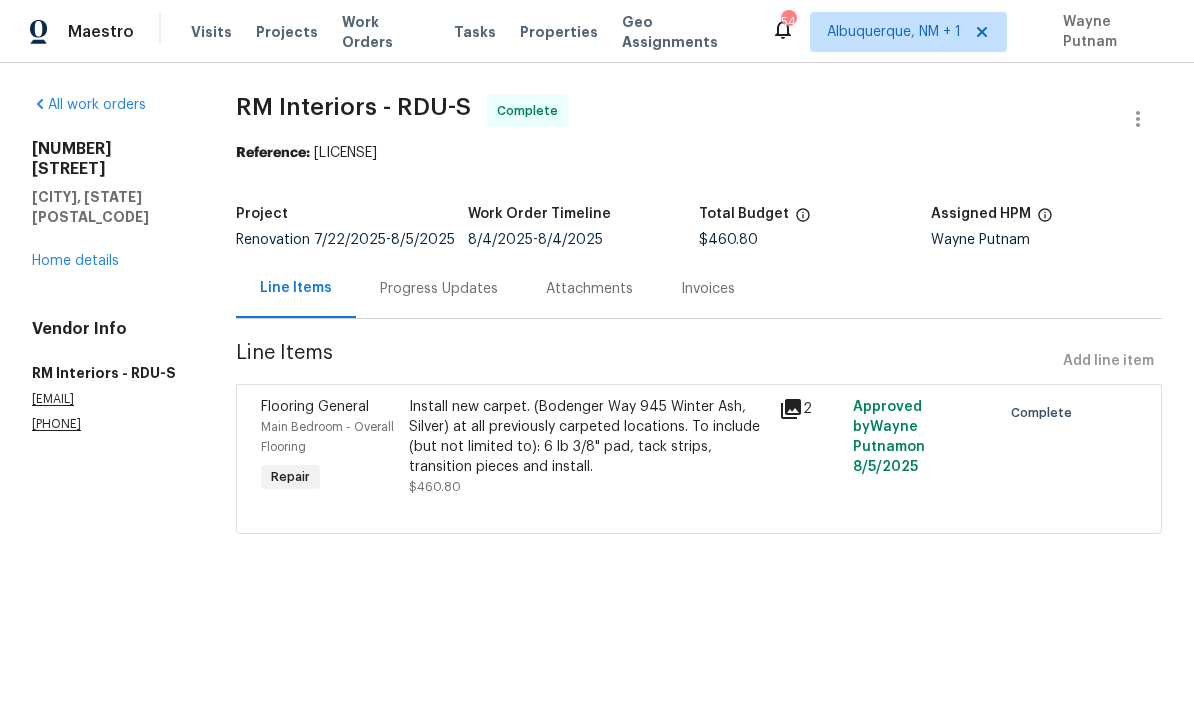 click on "Home details" at bounding box center [75, 261] 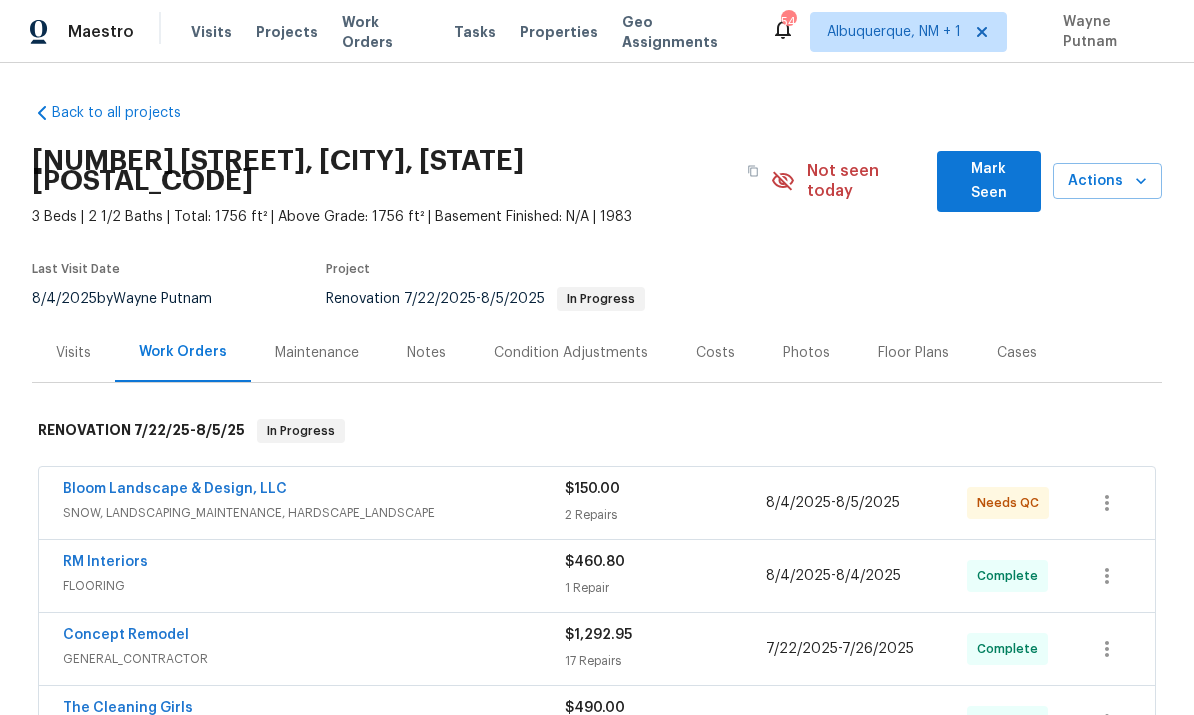 click on "Bloom Landscape & Design, LLC" at bounding box center [175, 489] 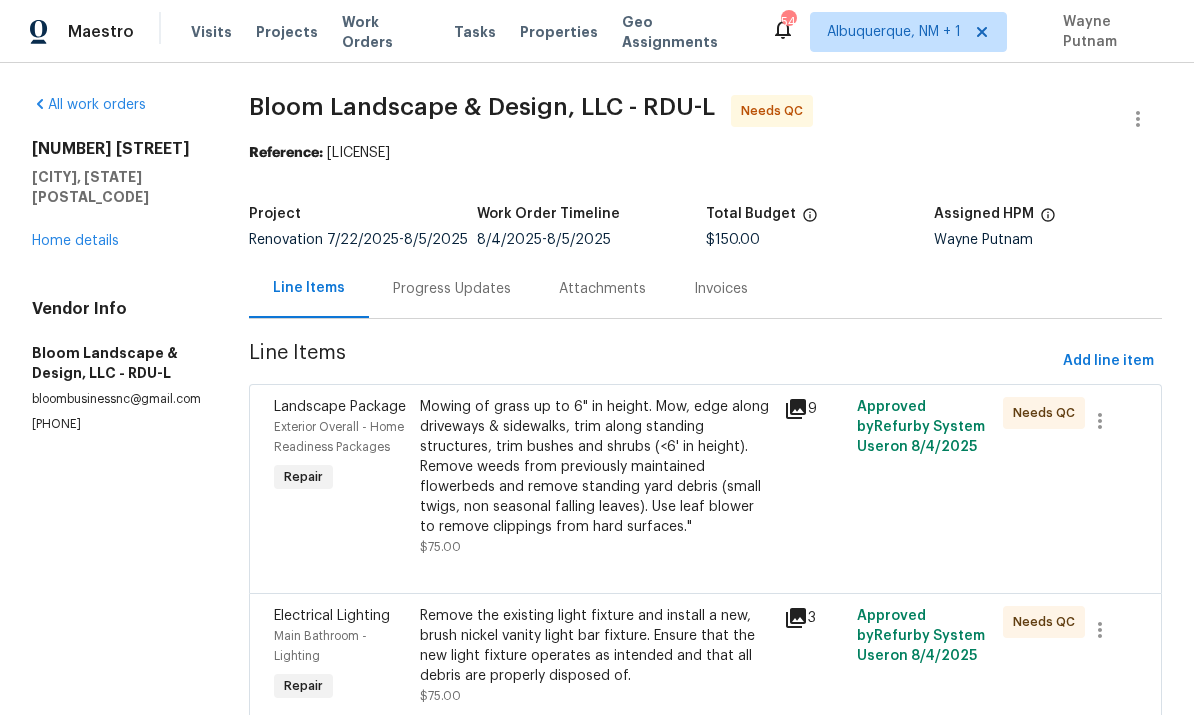 click on "Mowing of grass up to 6" in height. Mow, edge along driveways & sidewalks, trim along standing structures, trim bushes and shrubs (<6' in height). Remove weeds from previously maintained flowerbeds and remove standing yard debris (small twigs, non seasonal falling leaves).  Use leaf blower to remove clippings from hard surfaces."" at bounding box center [596, 467] 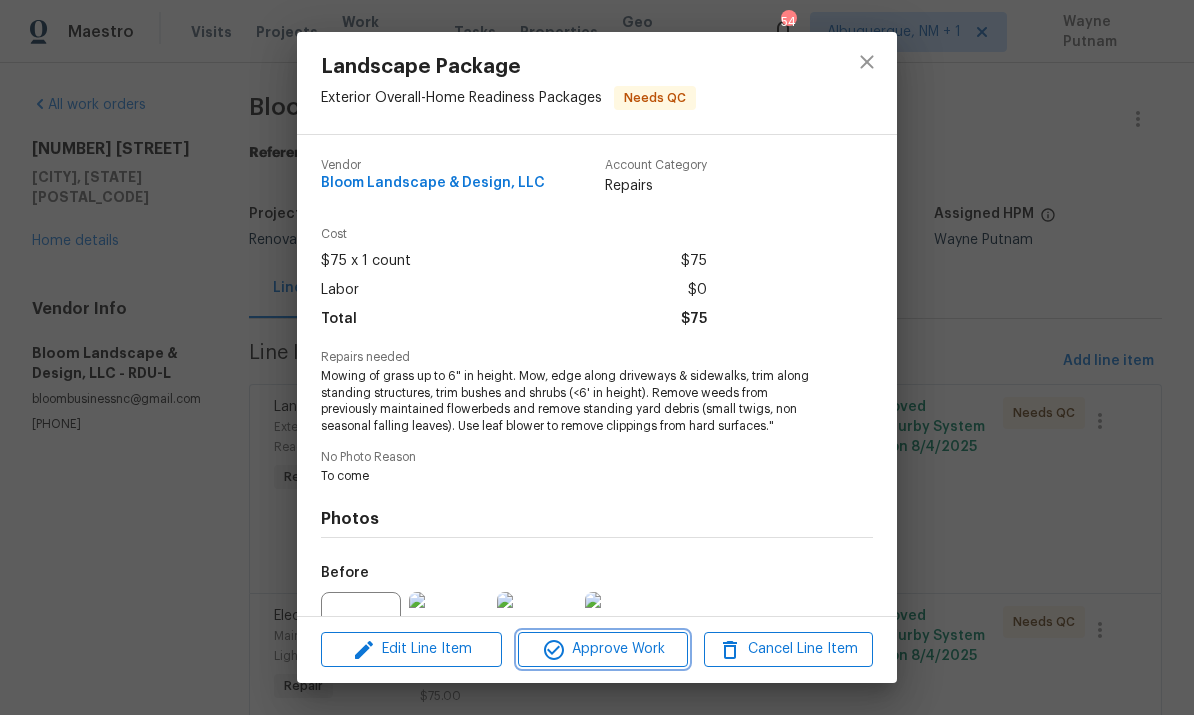 click on "Approve Work" at bounding box center (602, 649) 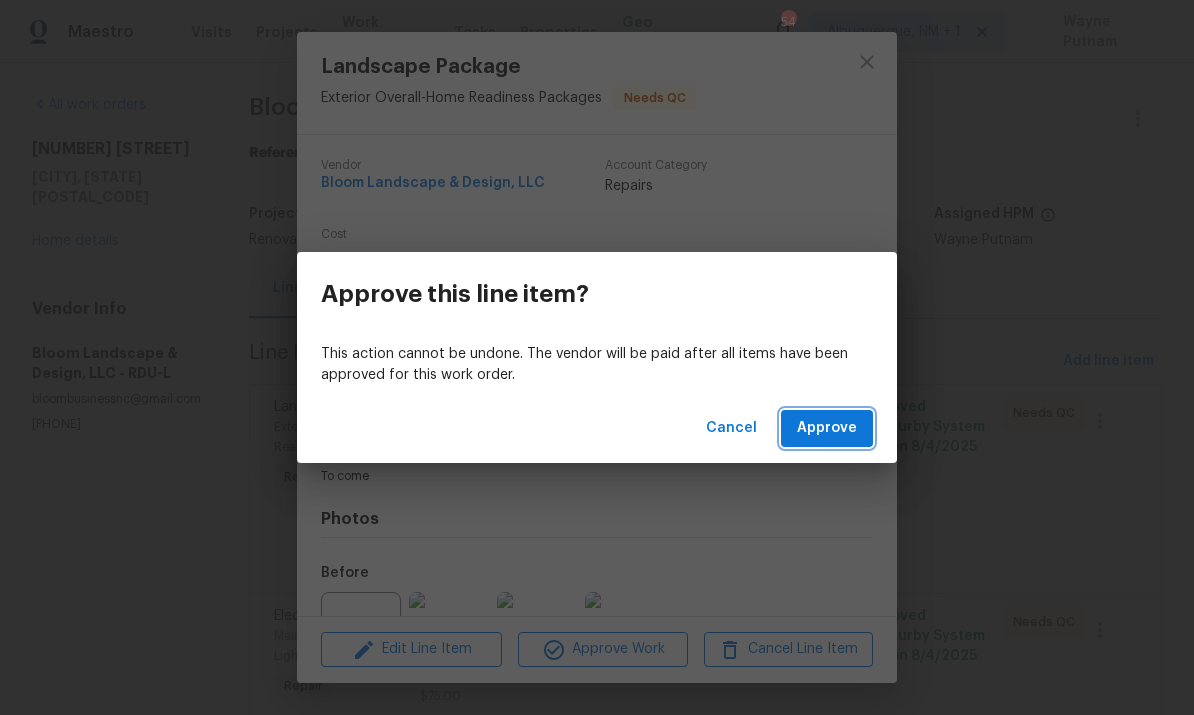 click on "Approve" at bounding box center (827, 428) 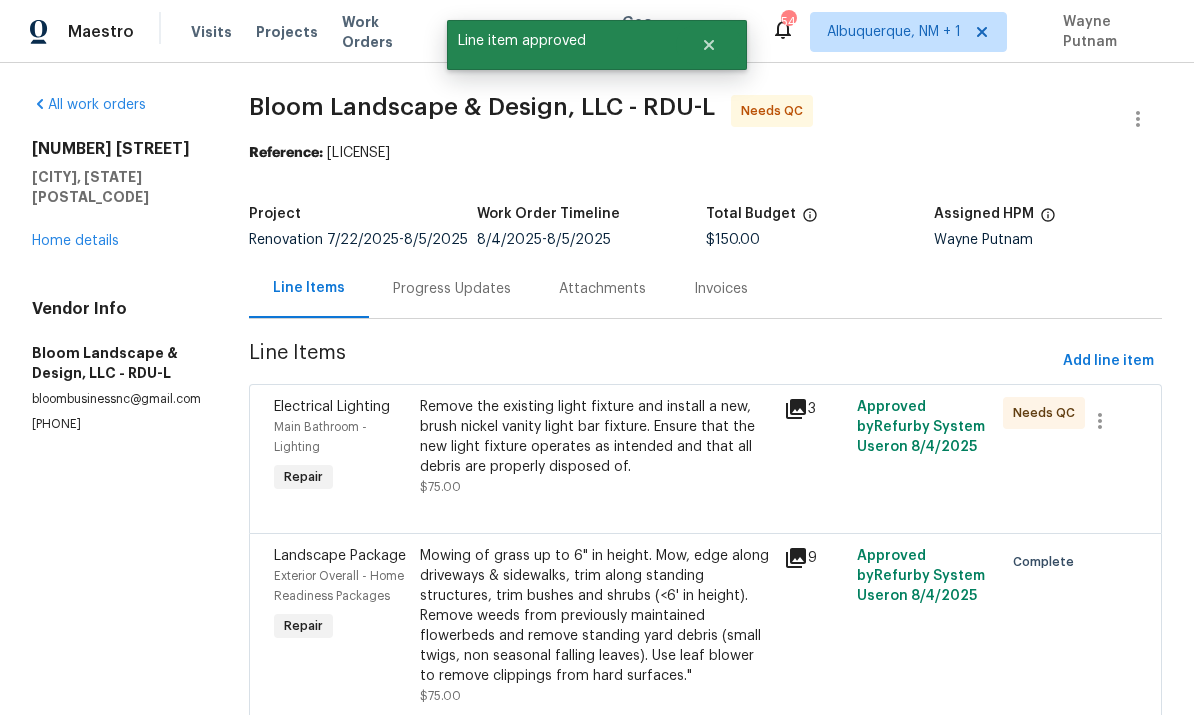 click on "Remove the existing light fixture and install a new, brush nickel vanity light bar fixture. Ensure that the new light fixture operates as intended and that all debris are properly disposed of." at bounding box center [596, 437] 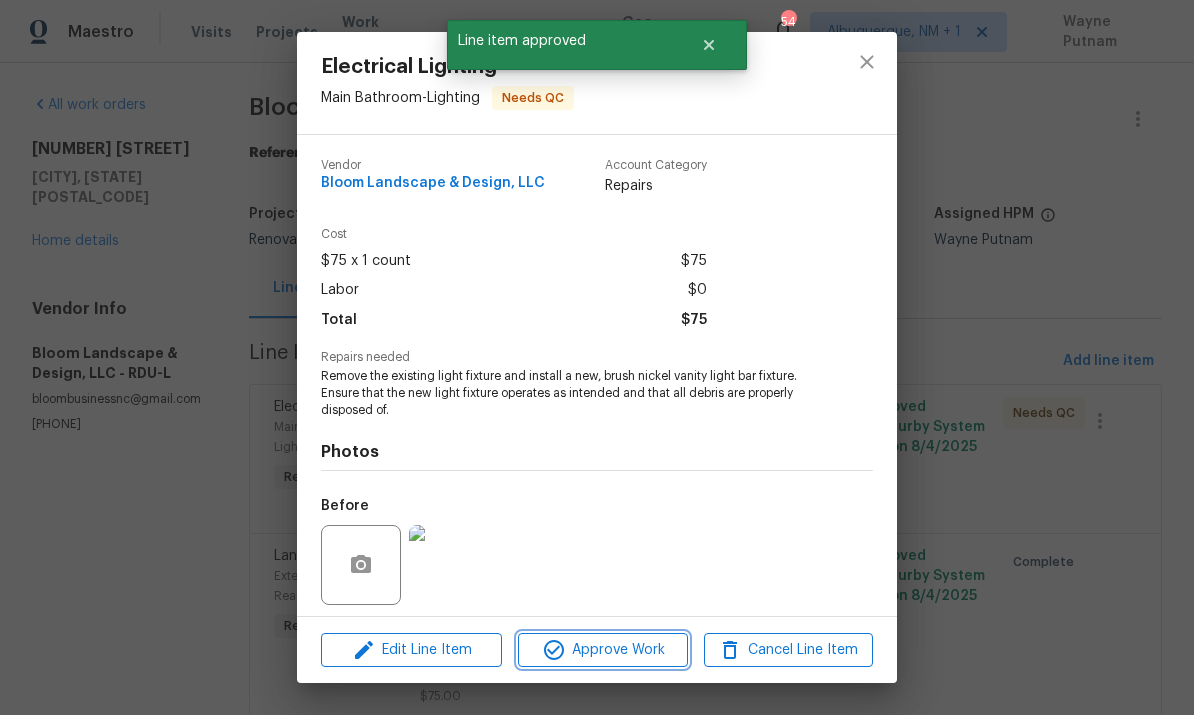 click on "Approve Work" at bounding box center (602, 650) 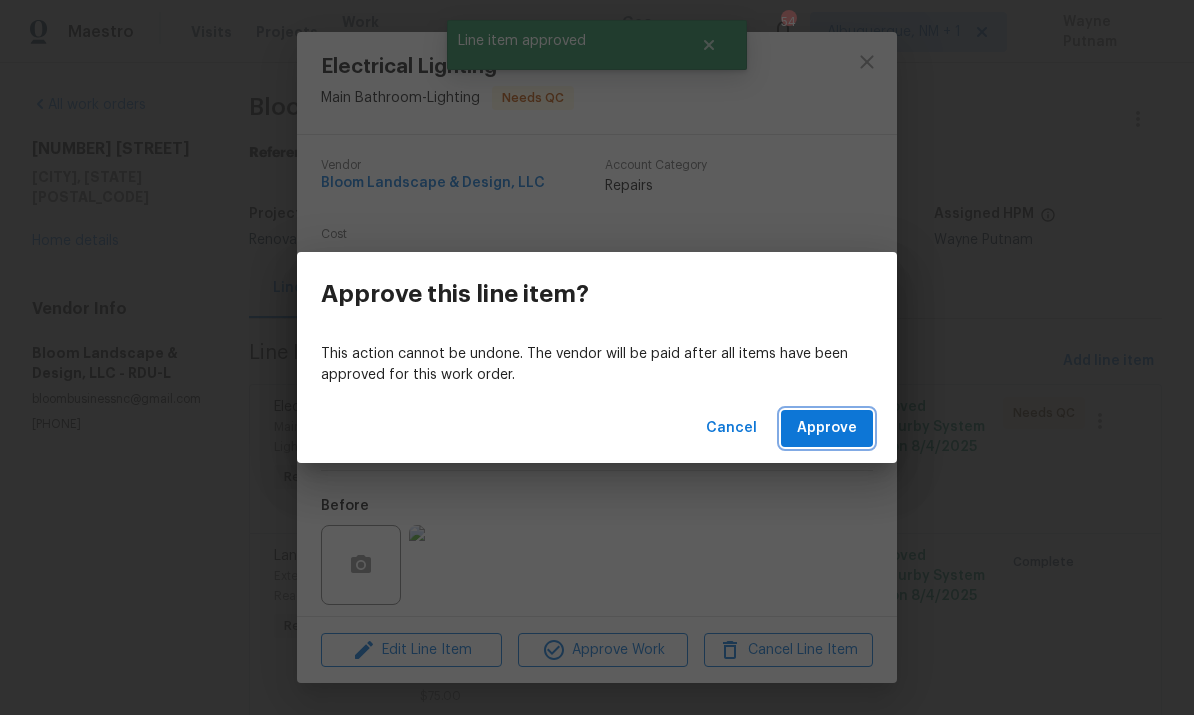 click on "Approve" at bounding box center (827, 428) 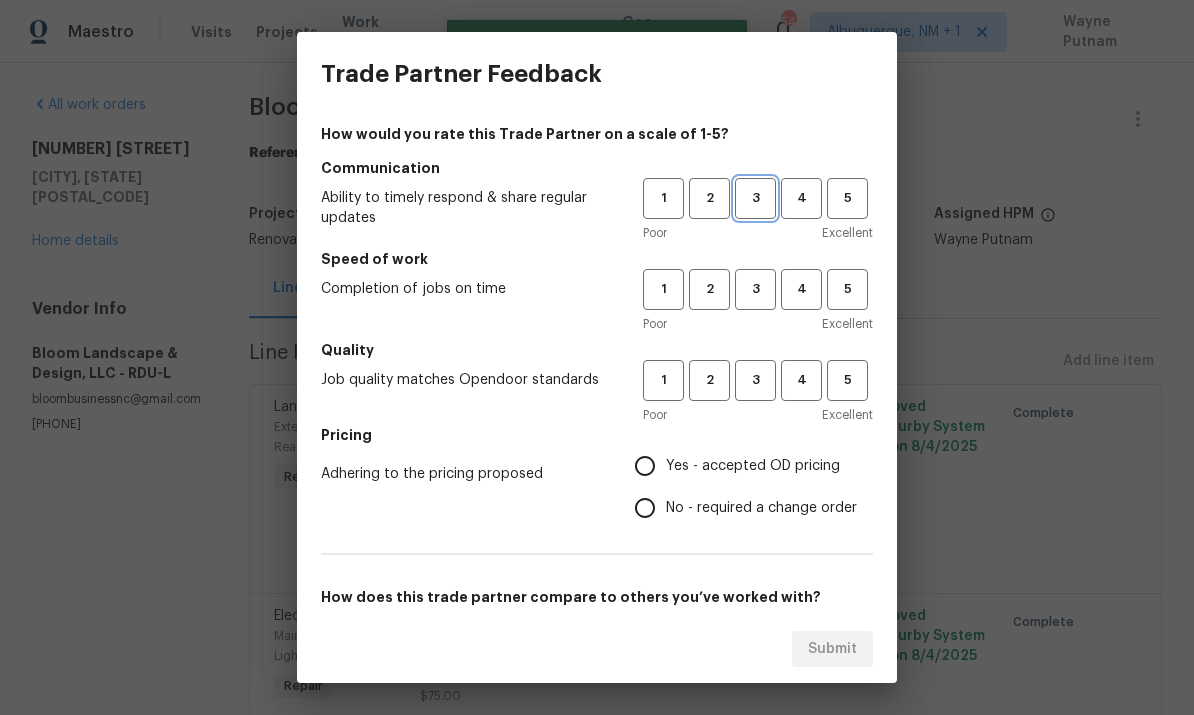click on "3" at bounding box center [755, 198] 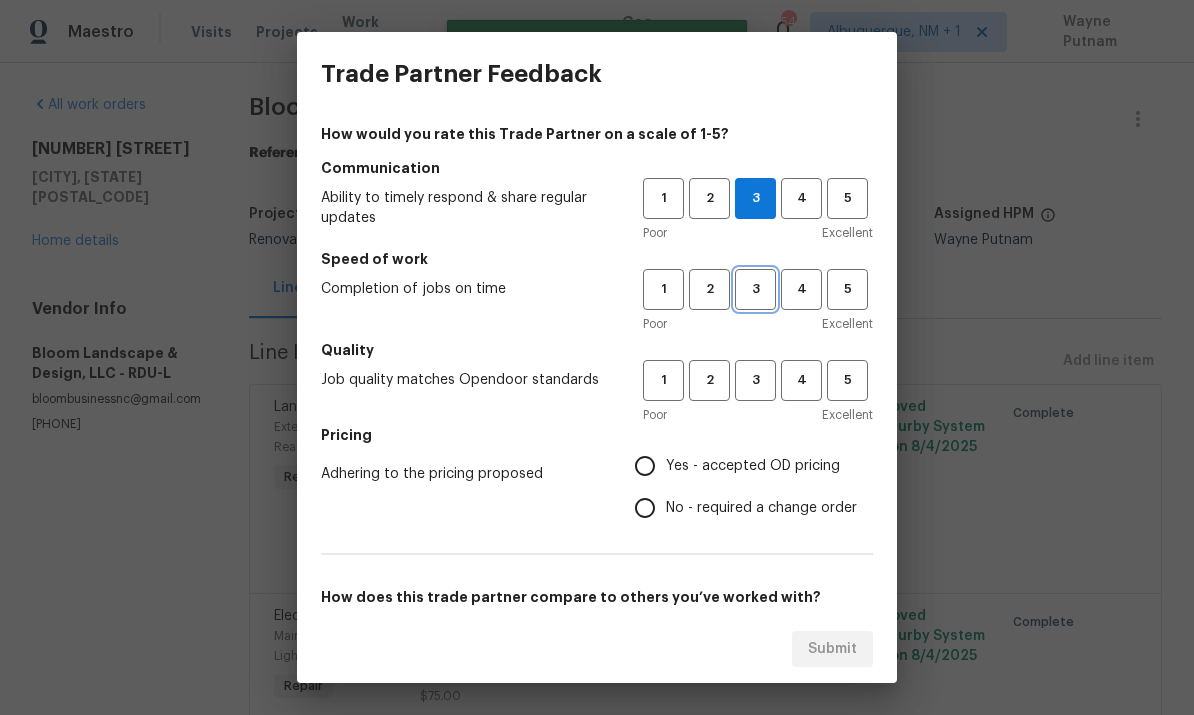 click on "3" at bounding box center (755, 289) 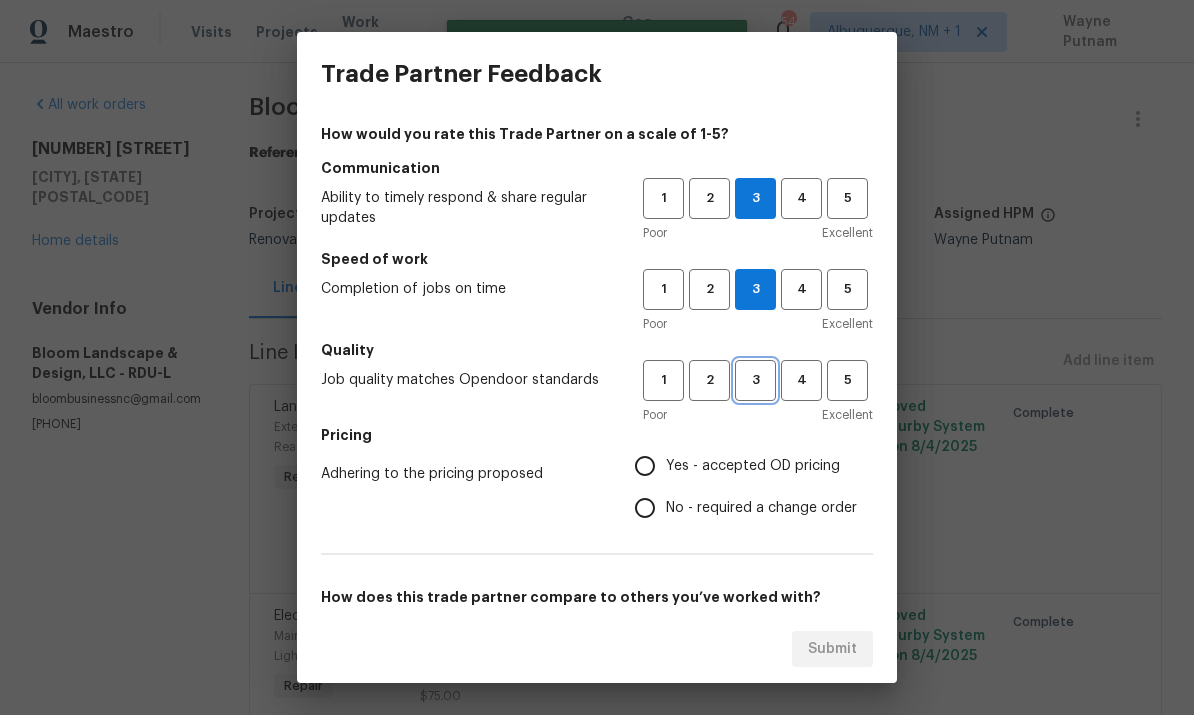 click on "3" at bounding box center (755, 380) 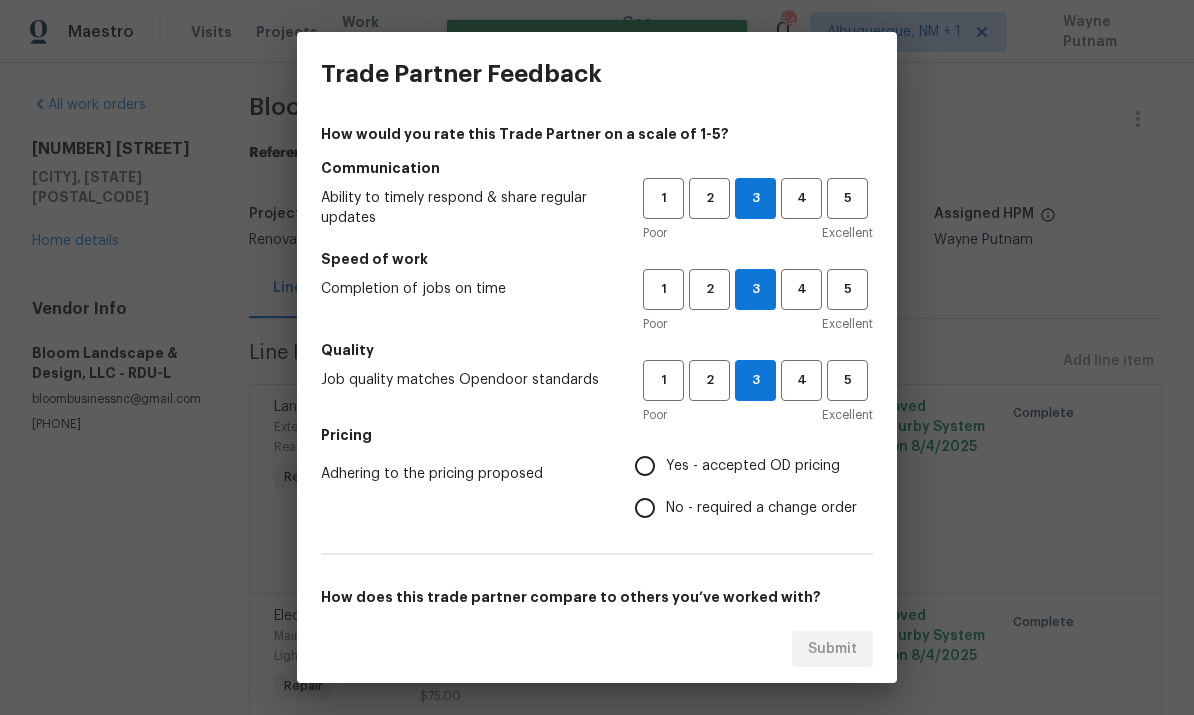 click on "Yes - accepted OD pricing" at bounding box center (645, 466) 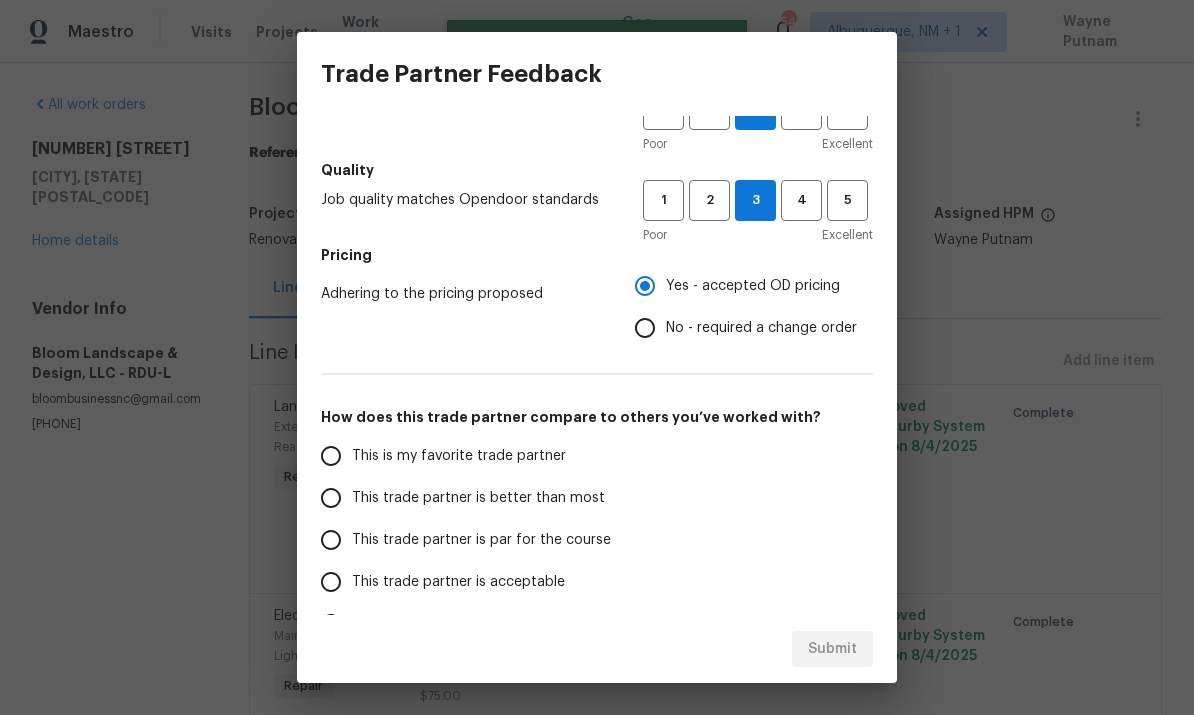 scroll, scrollTop: 192, scrollLeft: 0, axis: vertical 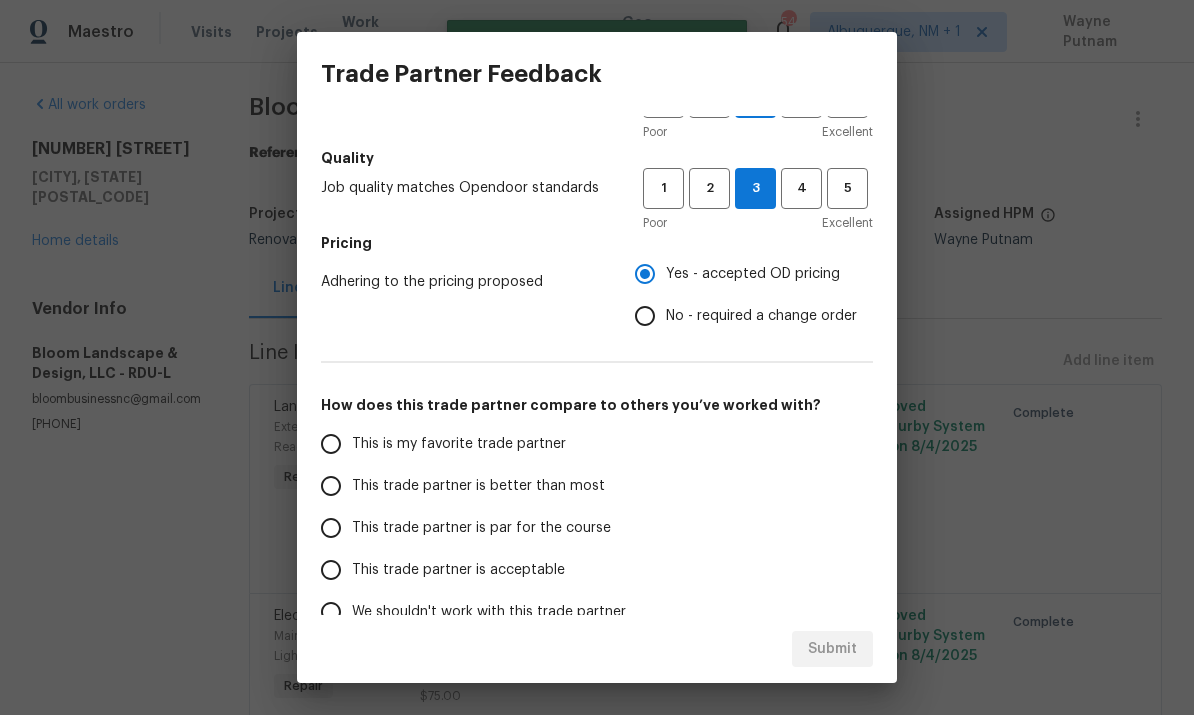 click on "This trade partner is par for the course" at bounding box center [331, 528] 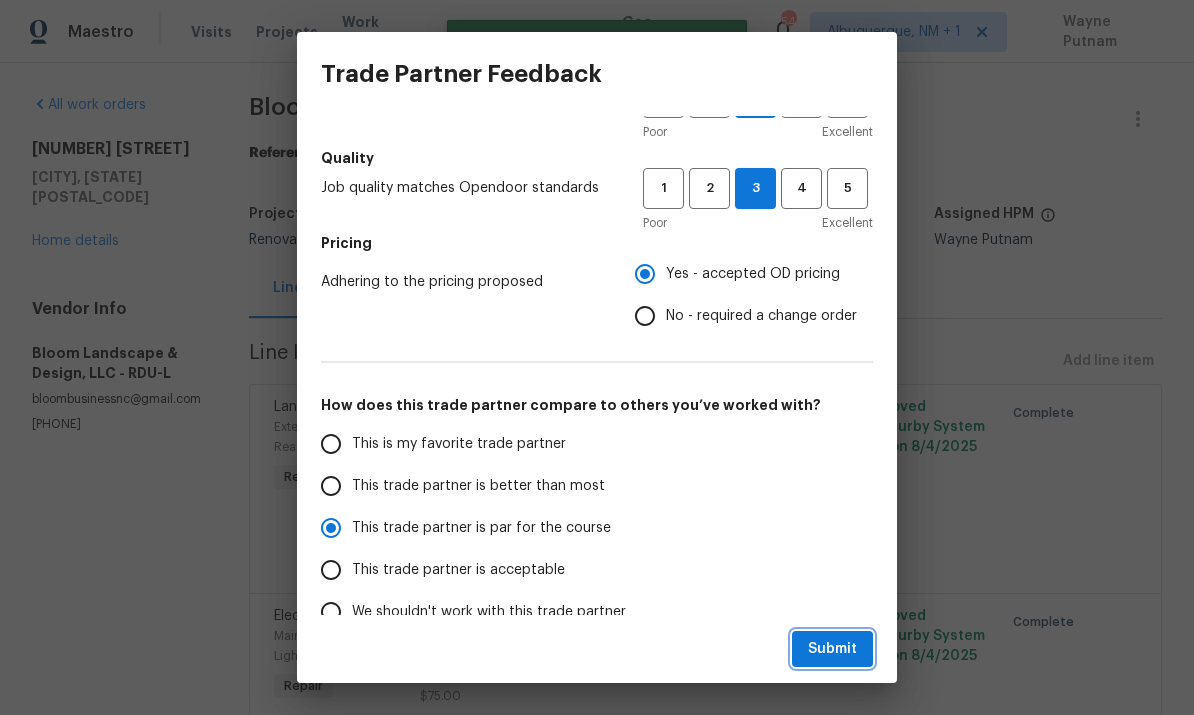 click on "Submit" at bounding box center (832, 649) 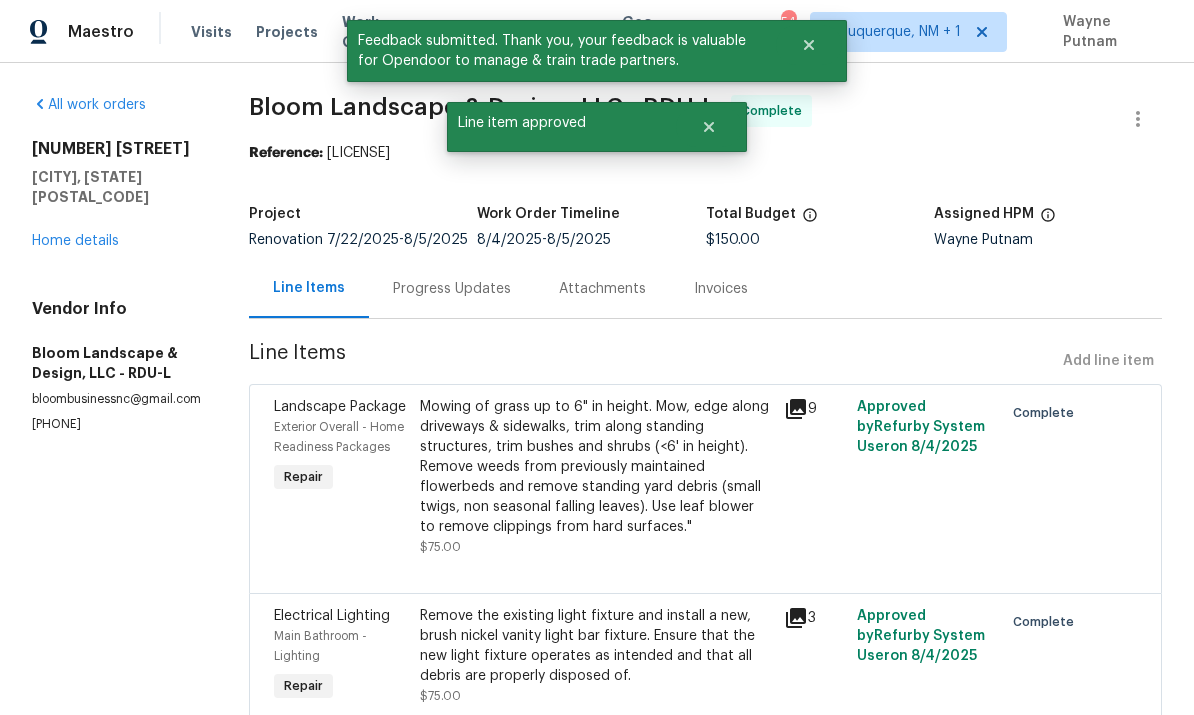 radio on "false" 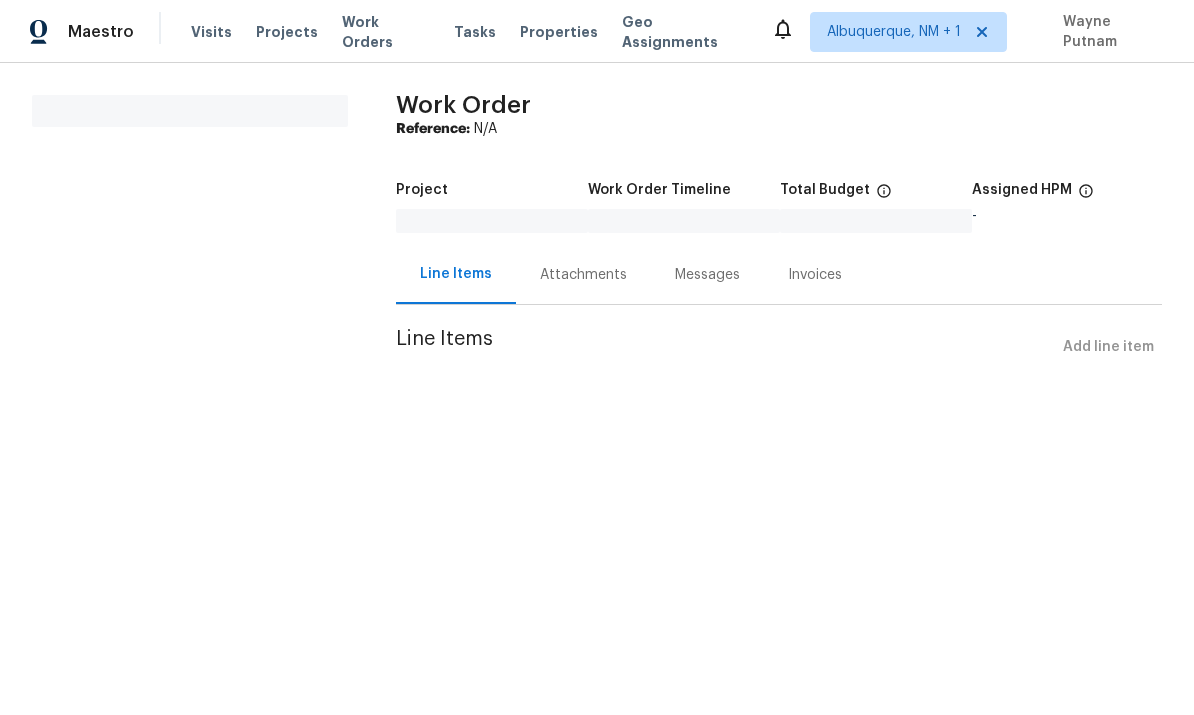 scroll, scrollTop: 0, scrollLeft: 0, axis: both 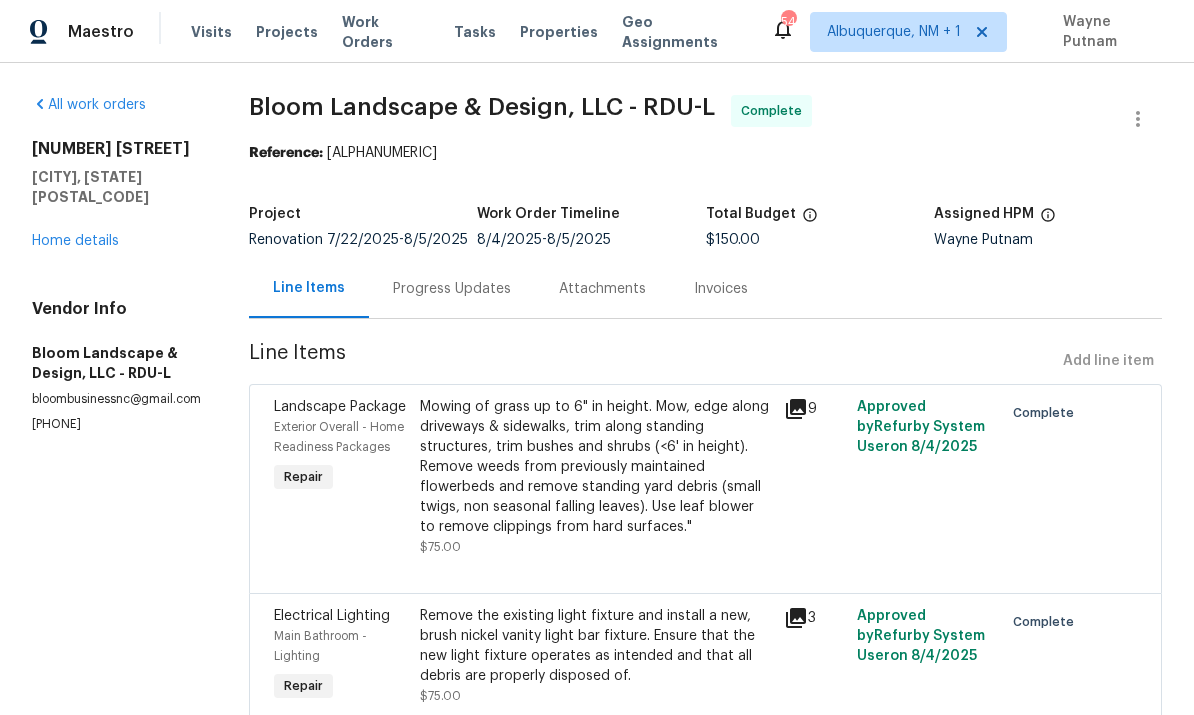 click on "Home details" at bounding box center (75, 241) 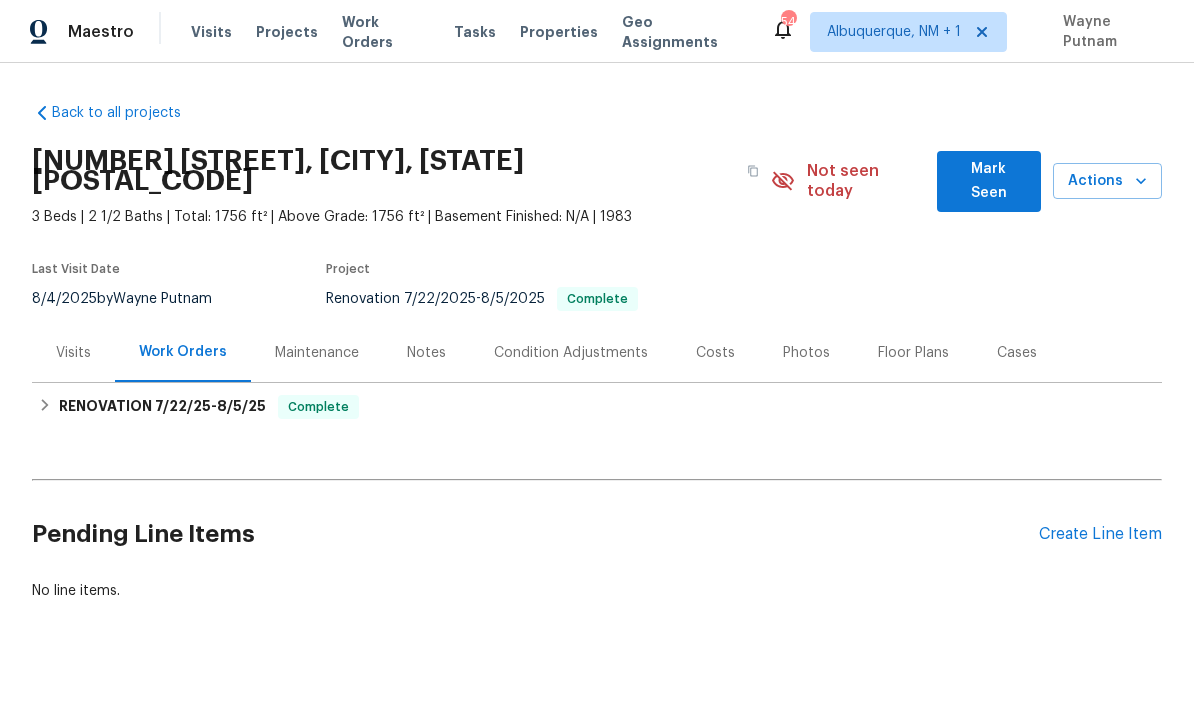 click on "Mark Seen" at bounding box center [989, 181] 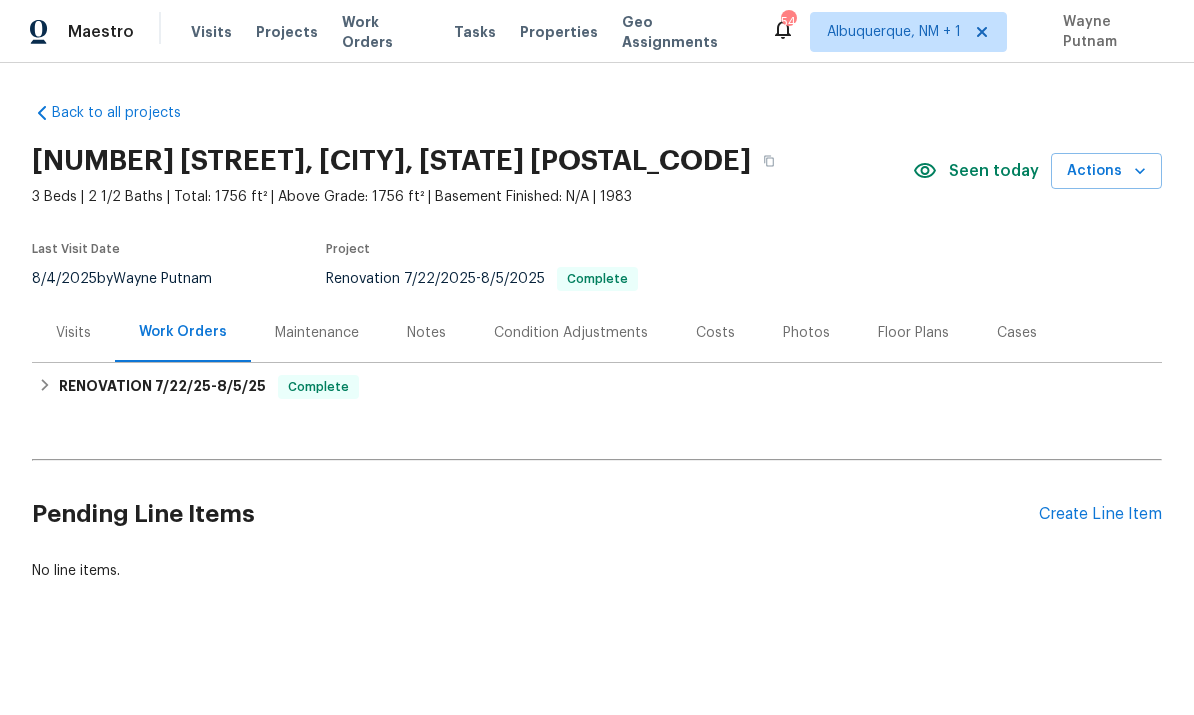 click on "Notes" at bounding box center (426, 333) 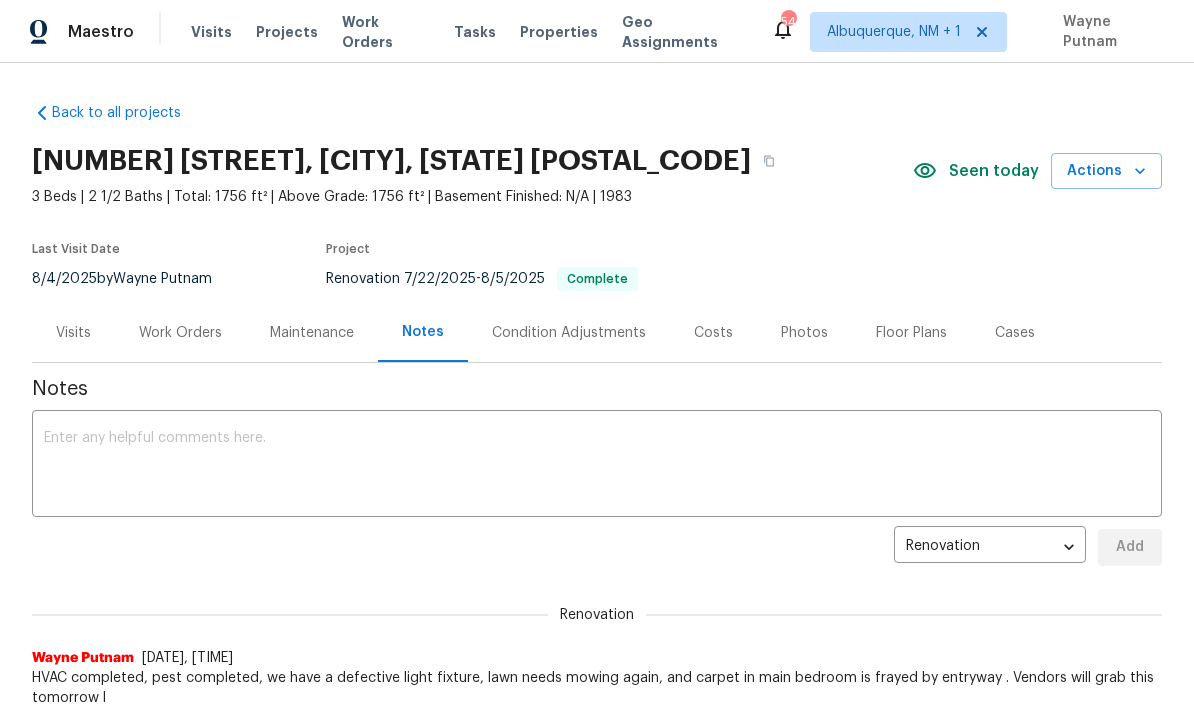 click at bounding box center [597, 466] 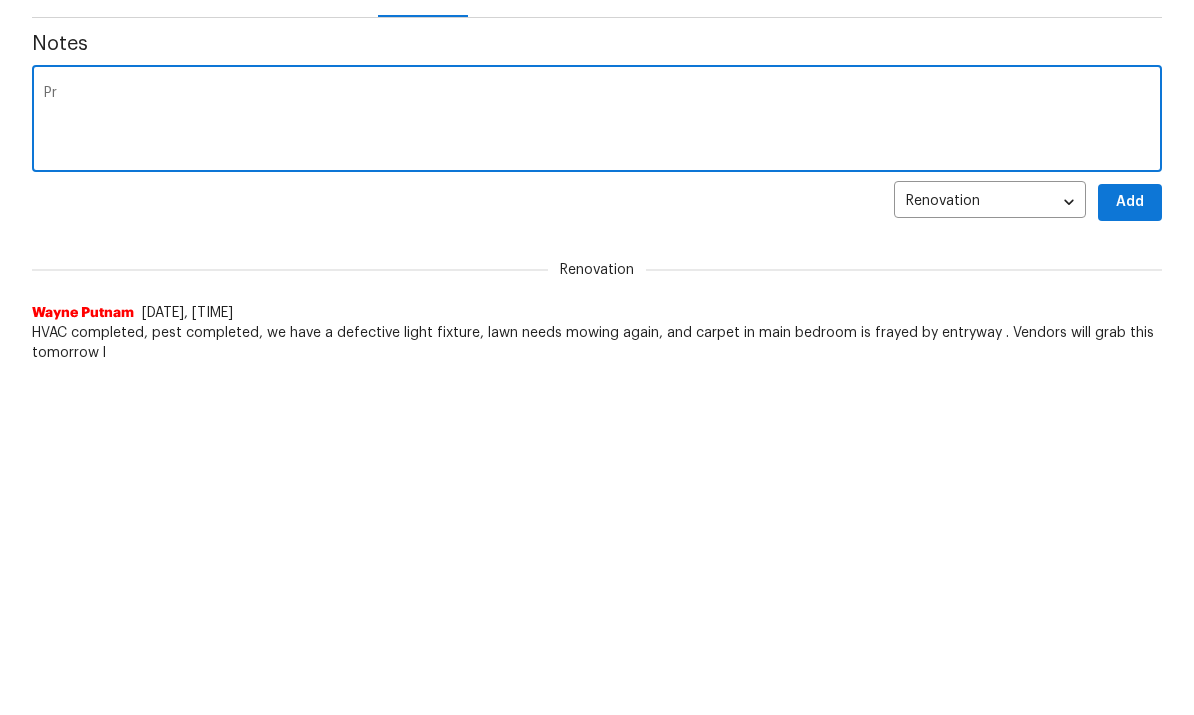 type on "P" 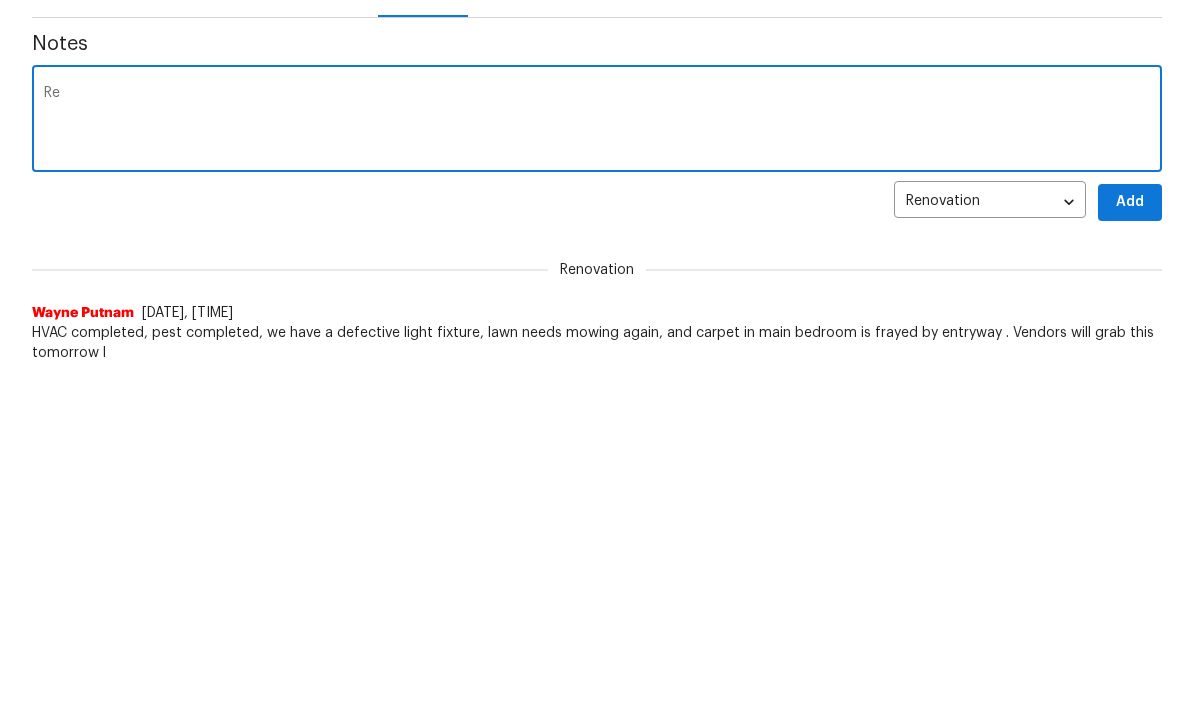 type on "R" 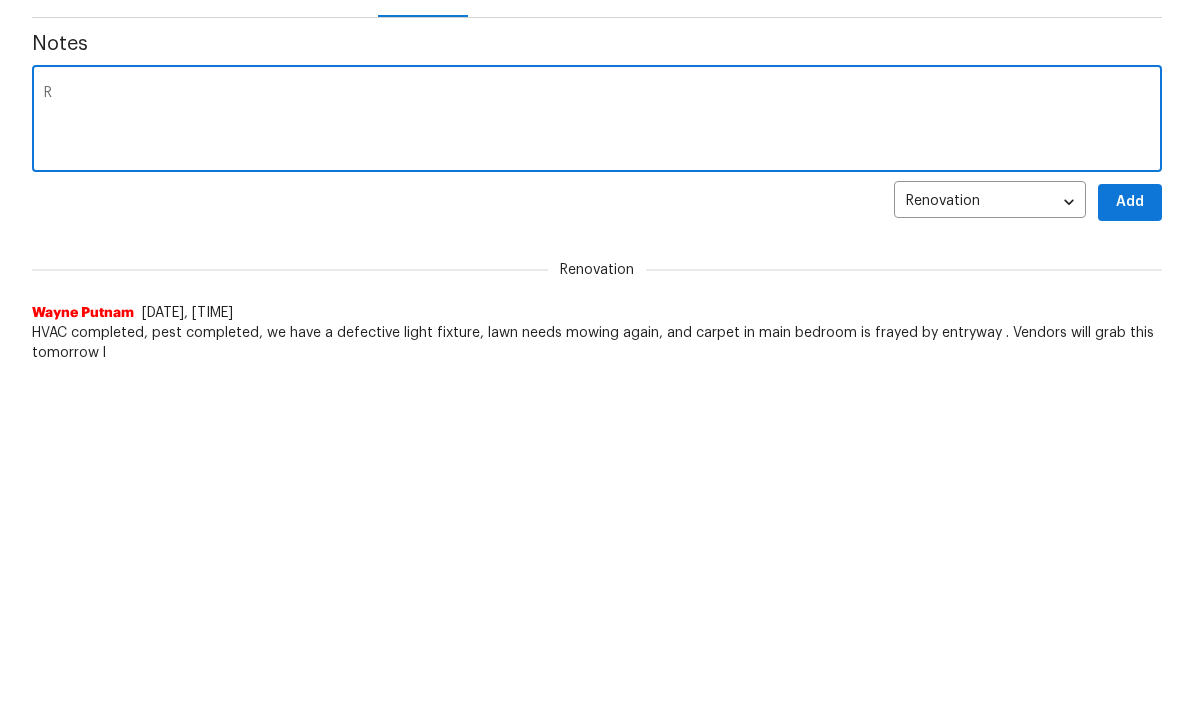 type 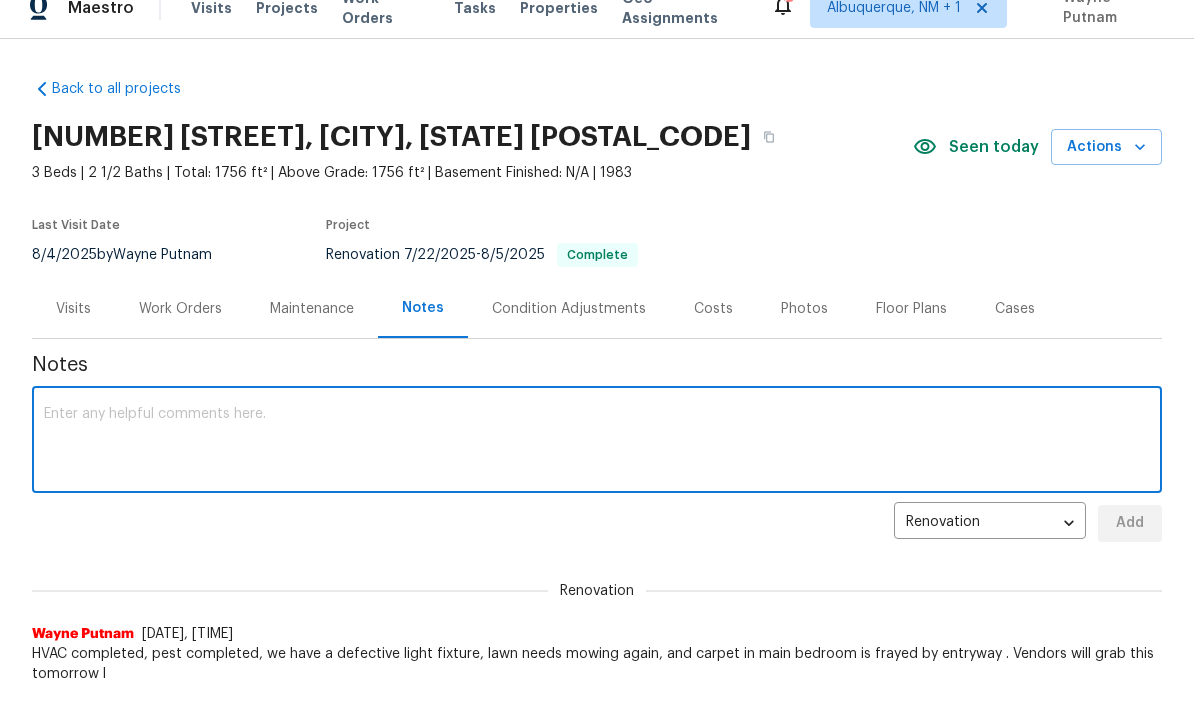scroll, scrollTop: 0, scrollLeft: 0, axis: both 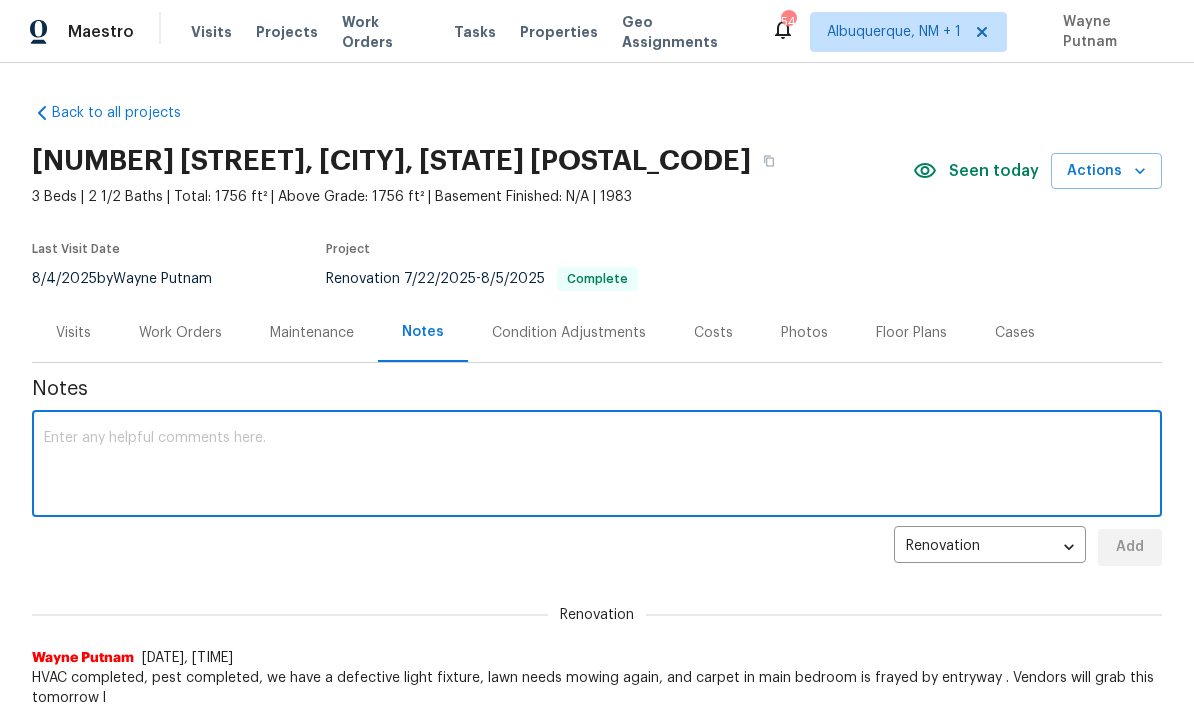 click on "Work Orders" at bounding box center (180, 333) 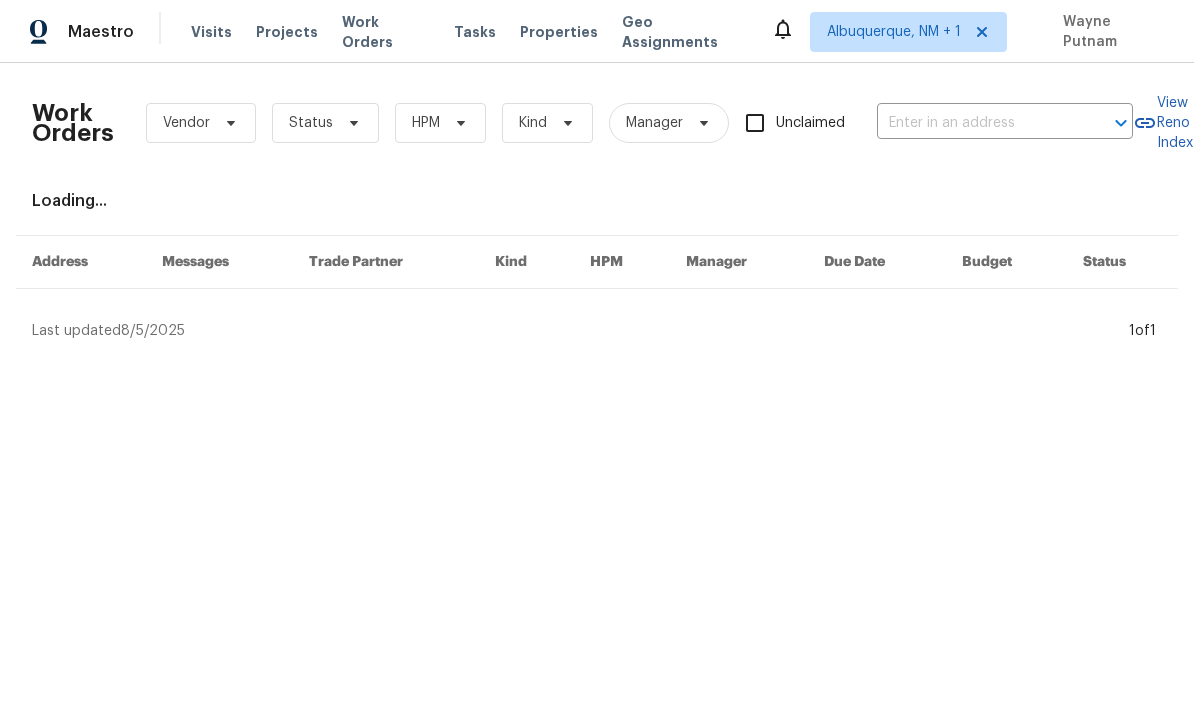 scroll, scrollTop: 0, scrollLeft: 0, axis: both 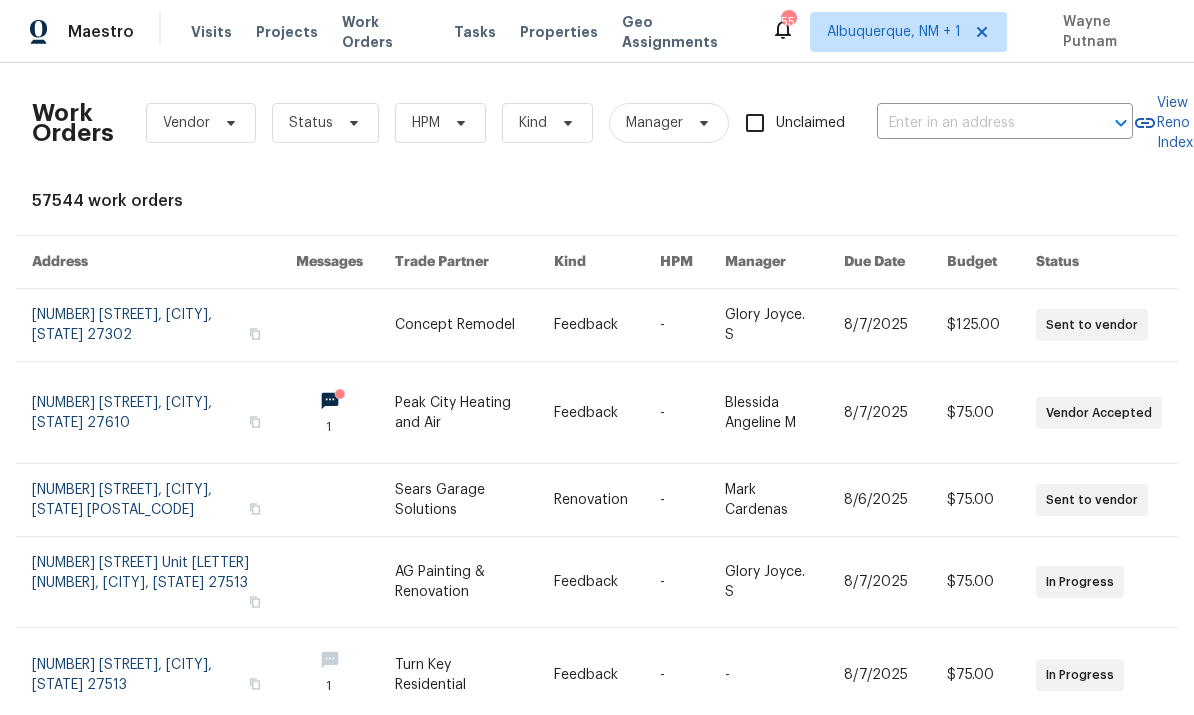 click on "Properties" at bounding box center (559, 32) 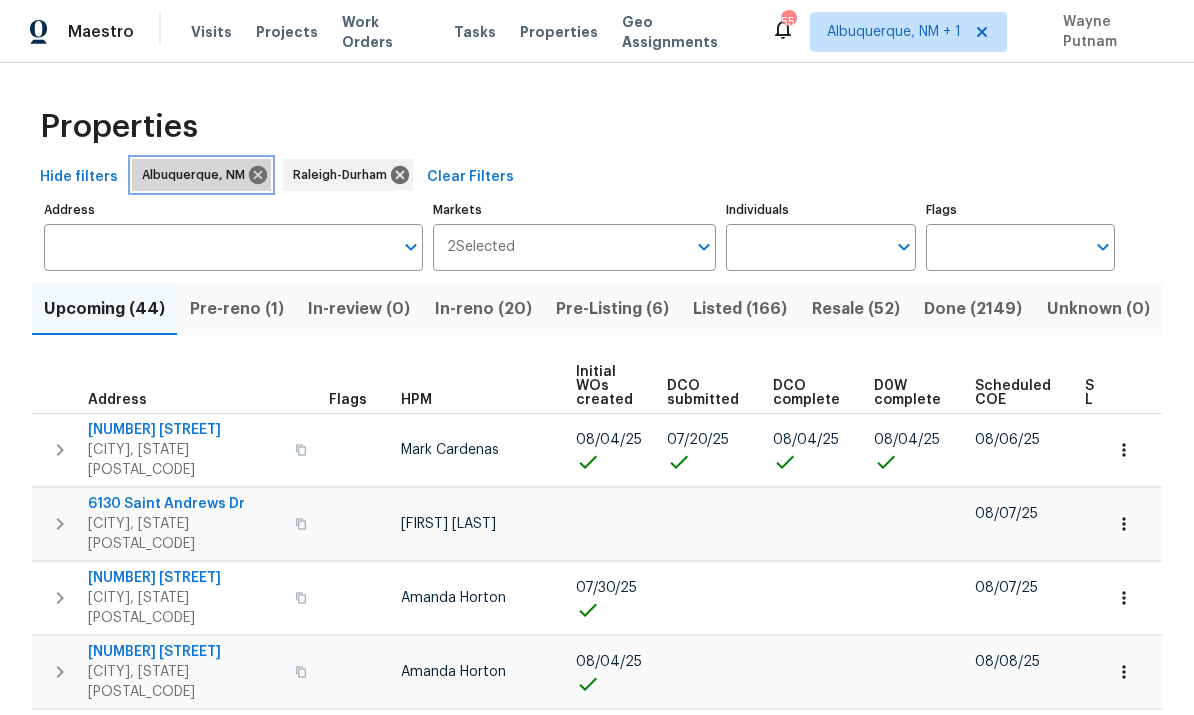 click 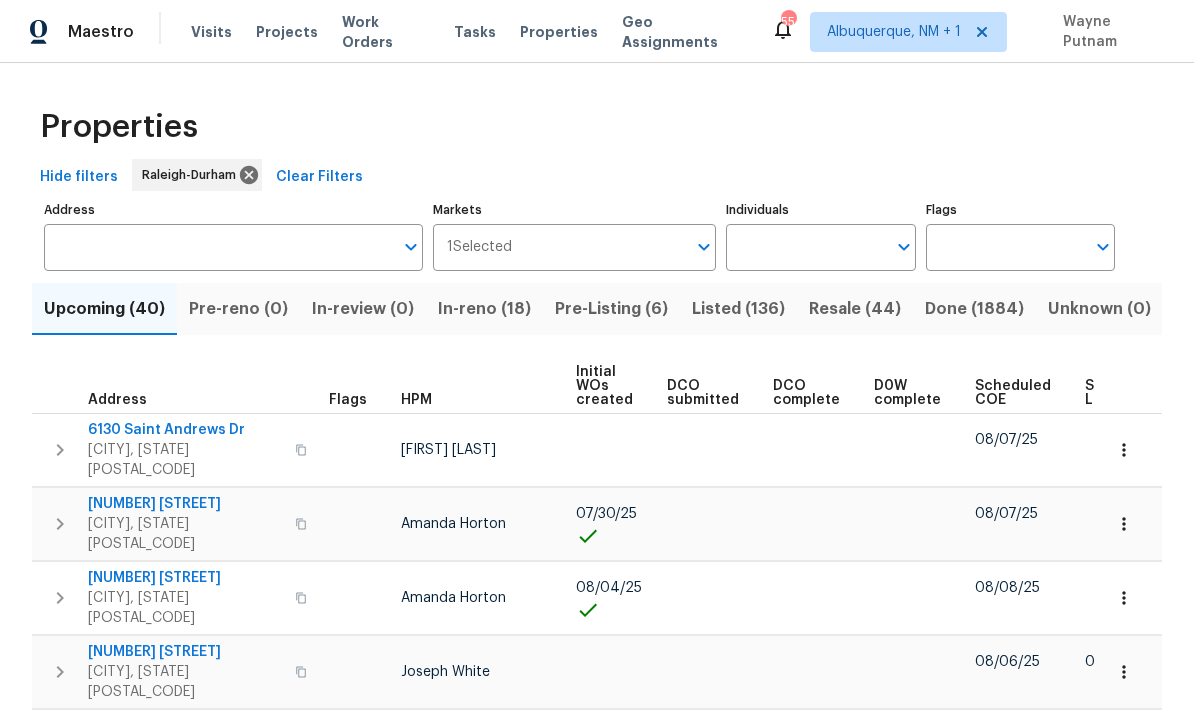 click at bounding box center (904, 247) 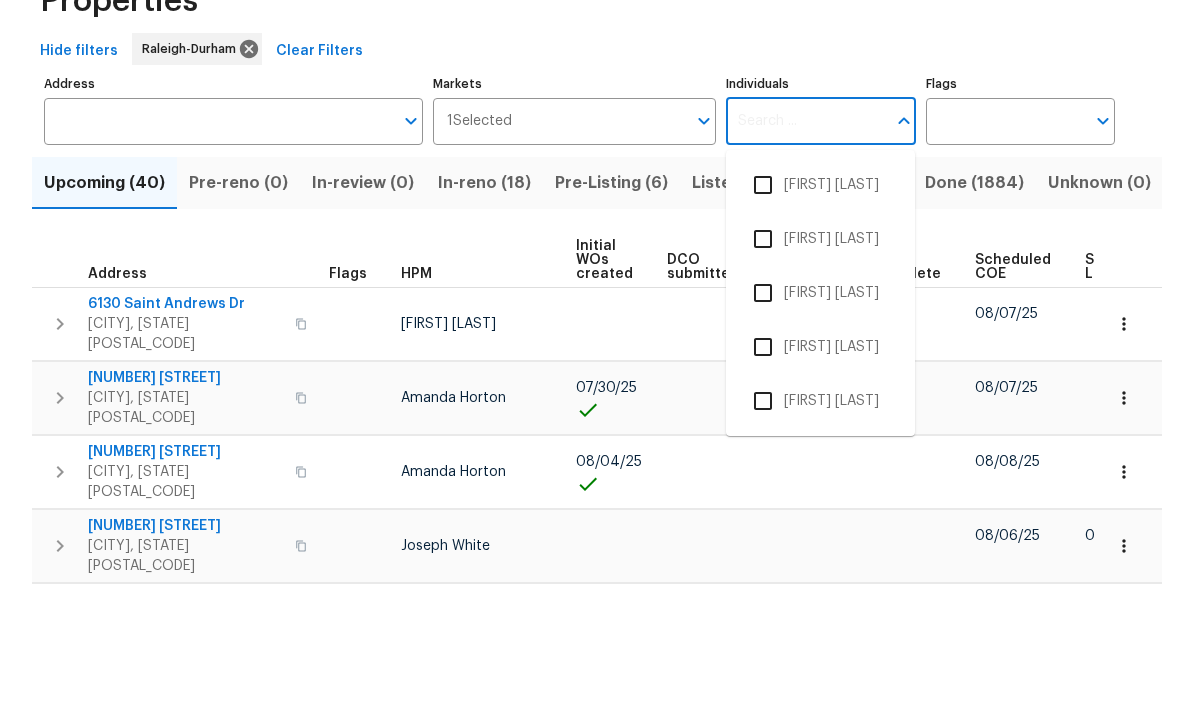 scroll, scrollTop: 75, scrollLeft: 0, axis: vertical 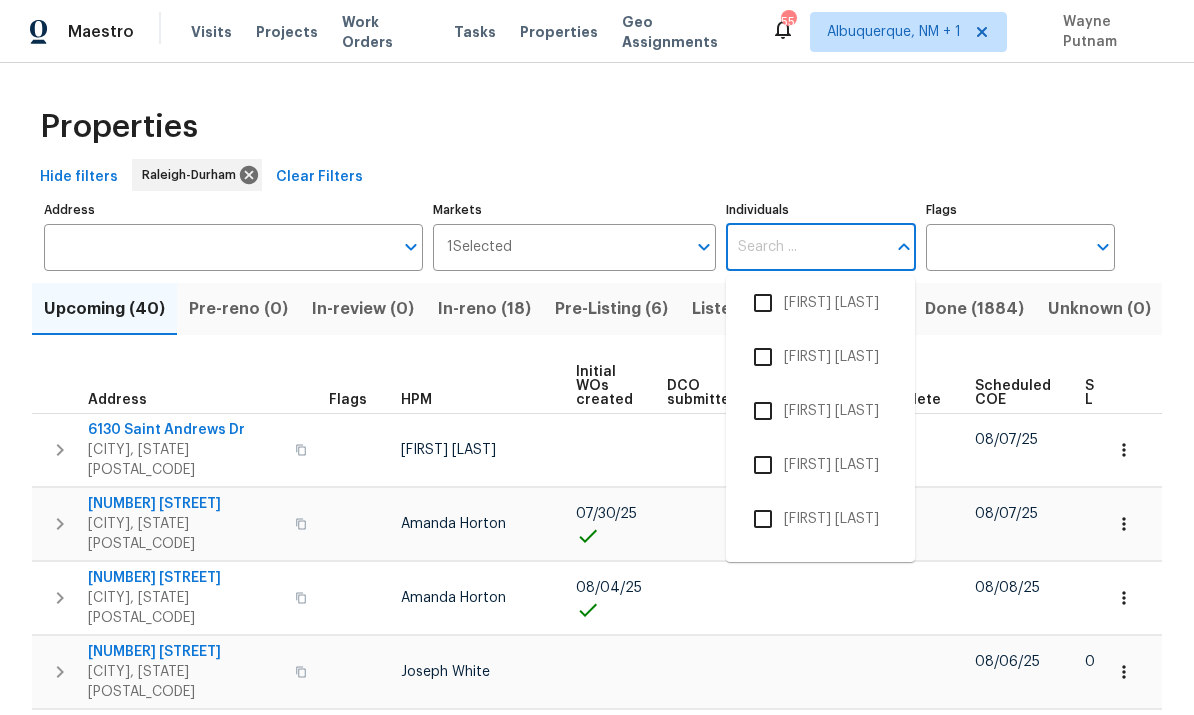 click on "Individuals" at bounding box center [805, 247] 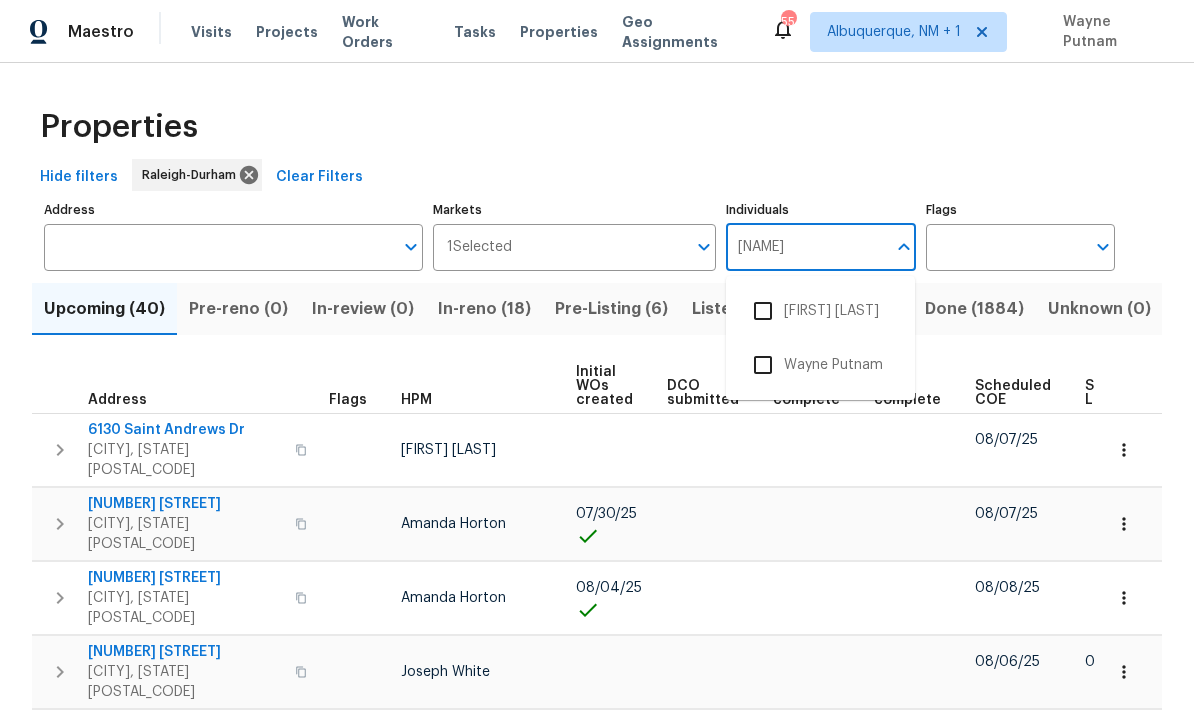 type on "Wayne" 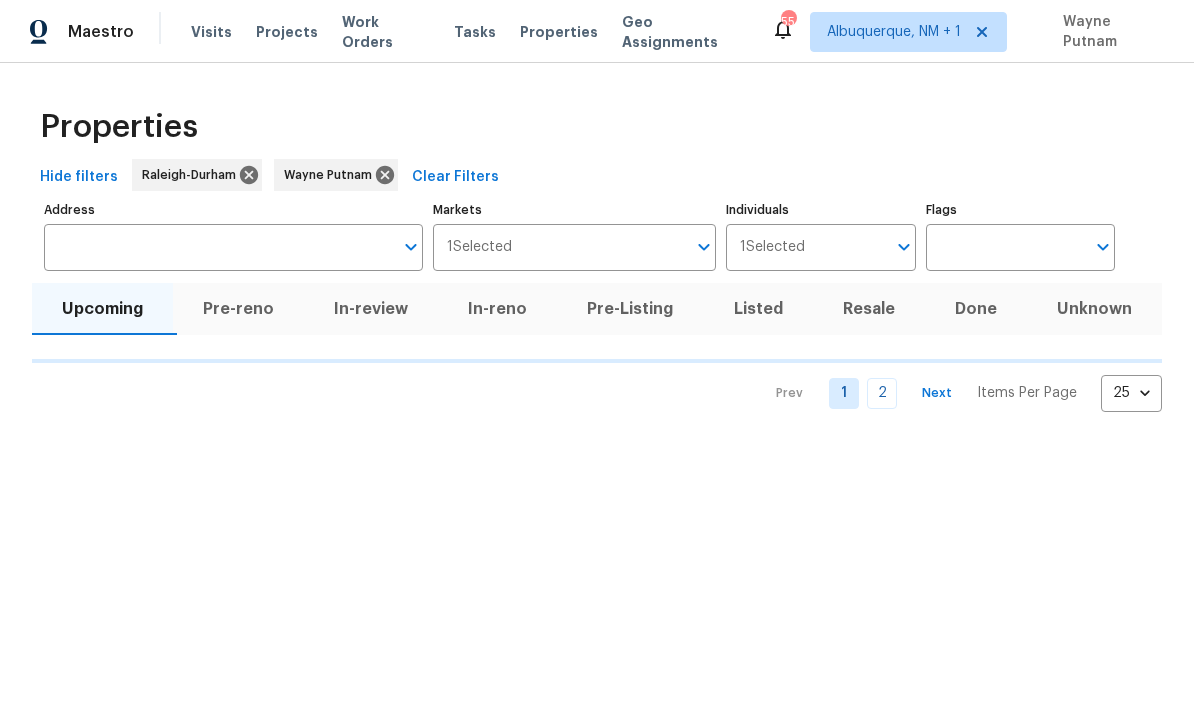 scroll, scrollTop: 0, scrollLeft: 0, axis: both 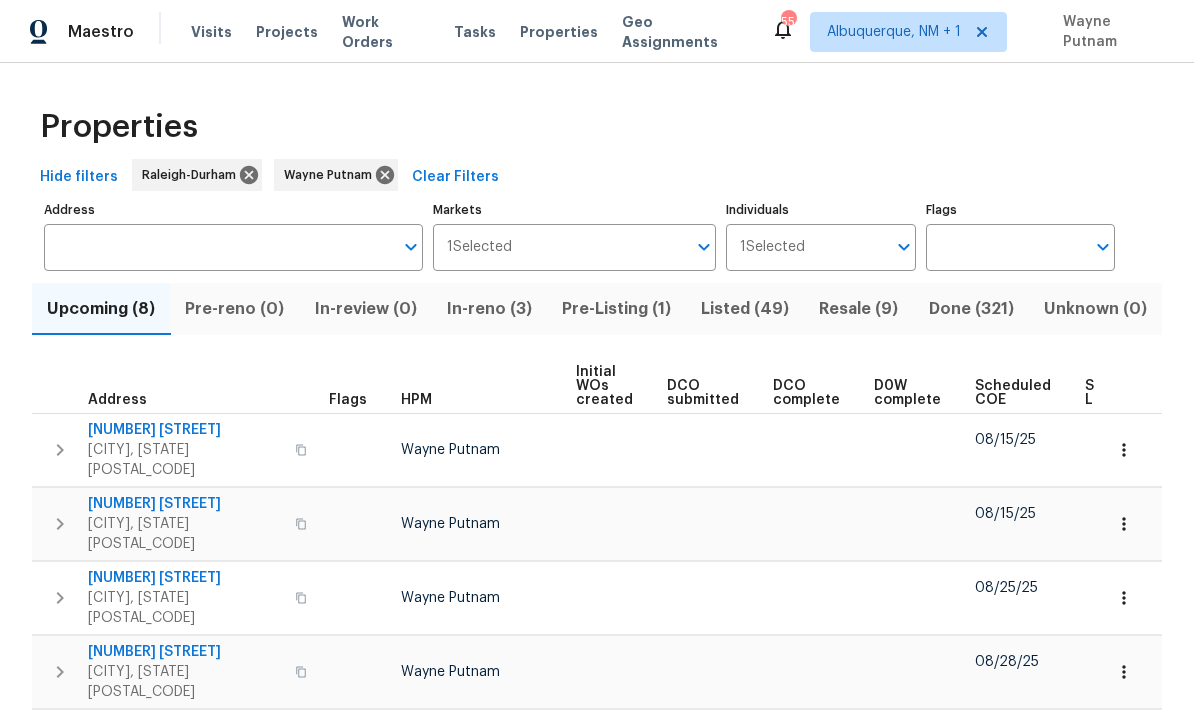 click on "In-reno (3)" at bounding box center [489, 309] 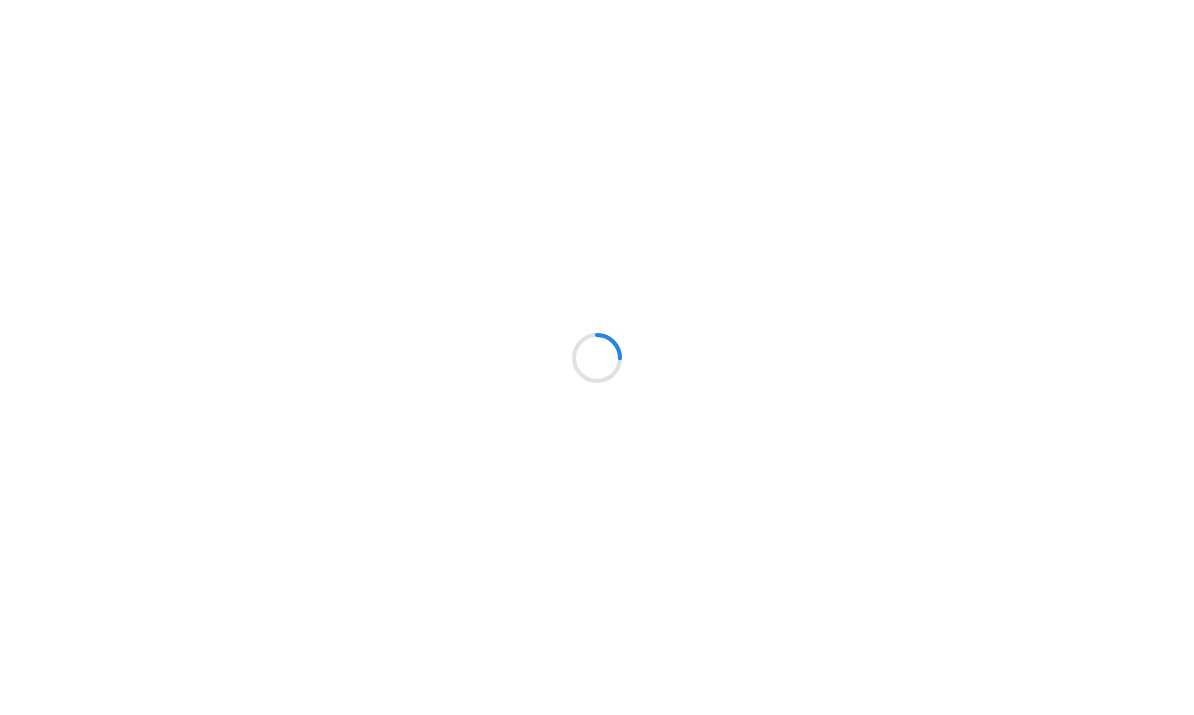 scroll, scrollTop: 0, scrollLeft: 0, axis: both 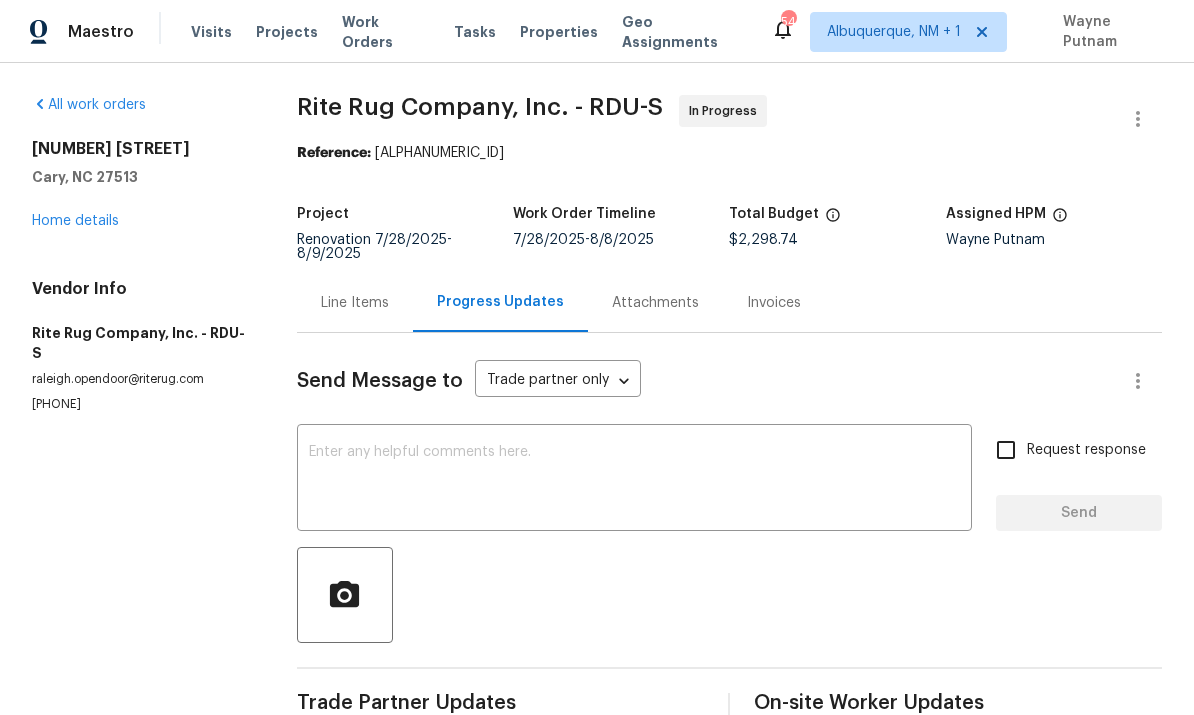 click on "Home details" at bounding box center (75, 221) 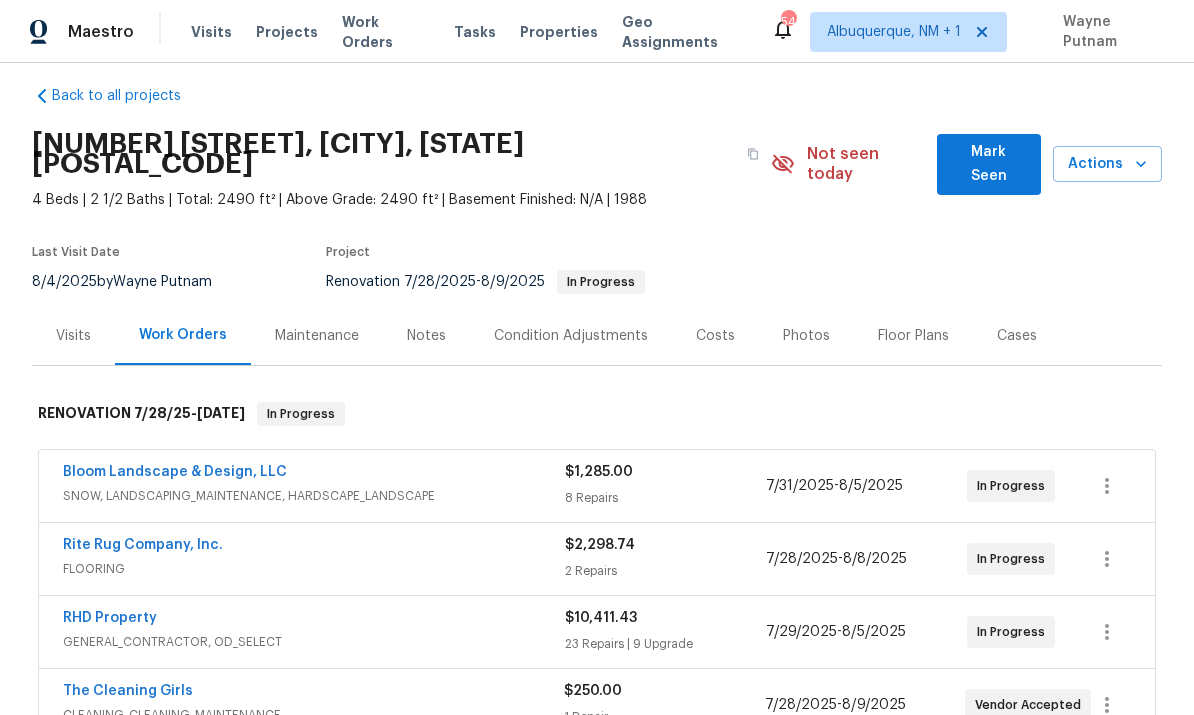 scroll, scrollTop: 16, scrollLeft: 0, axis: vertical 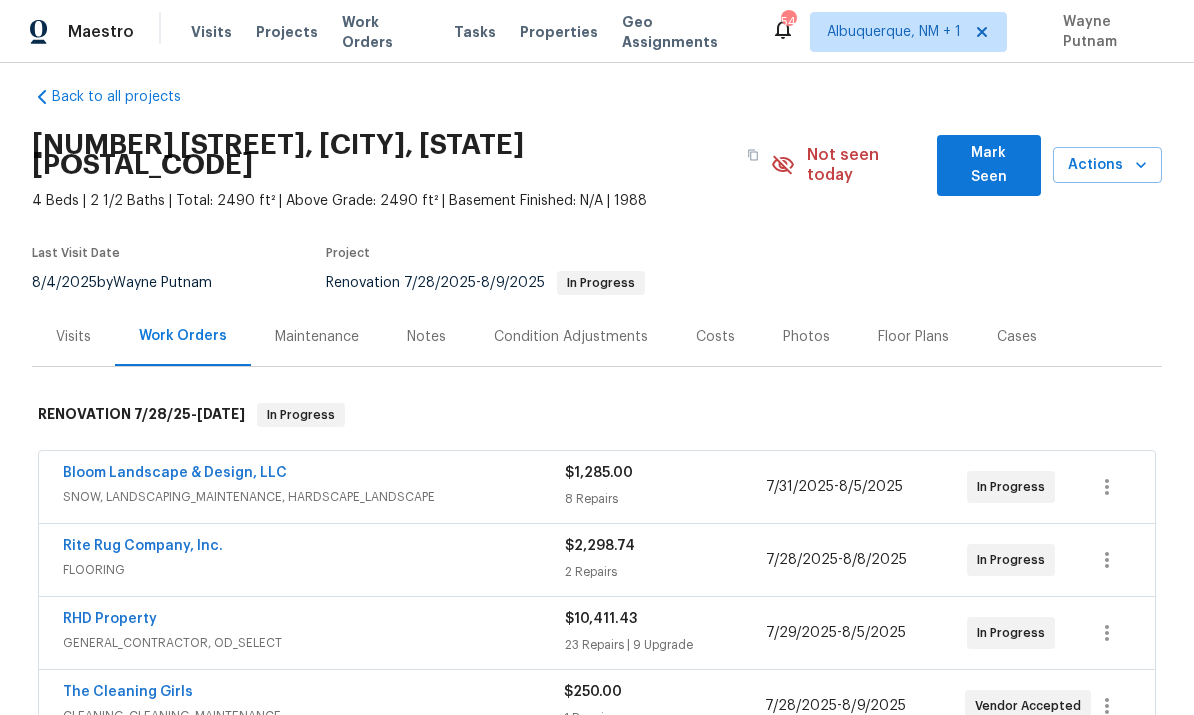click on "Mark Seen" at bounding box center [989, 165] 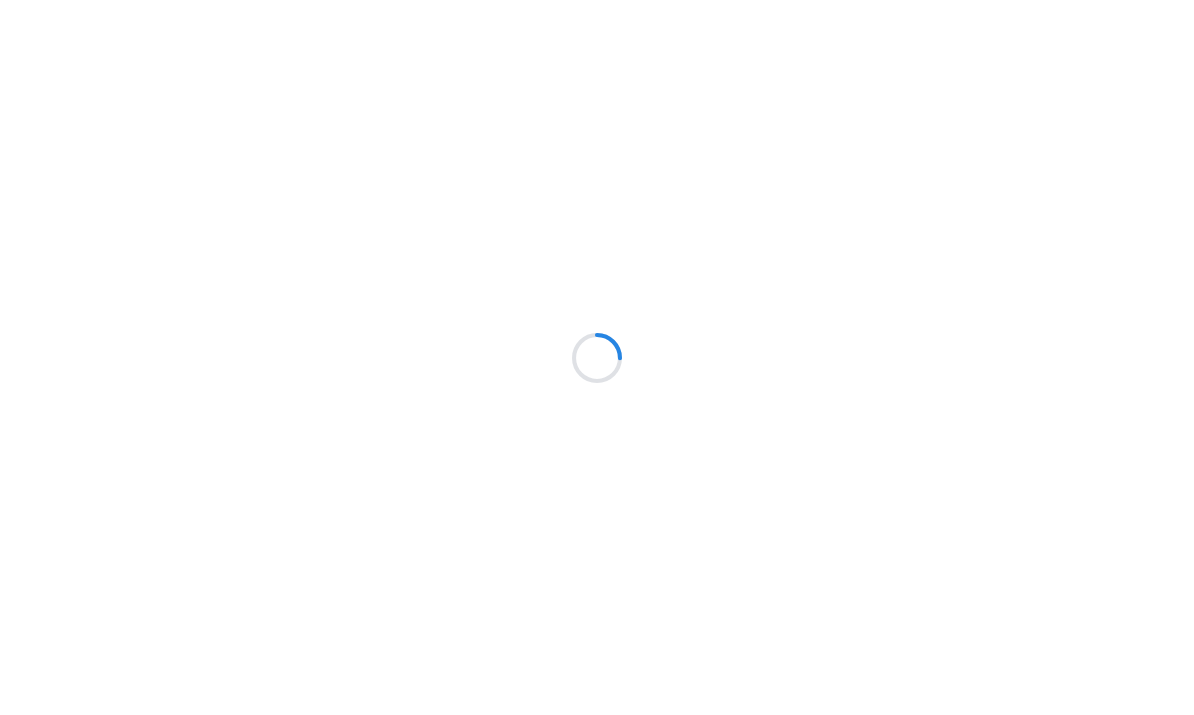 scroll, scrollTop: 0, scrollLeft: 0, axis: both 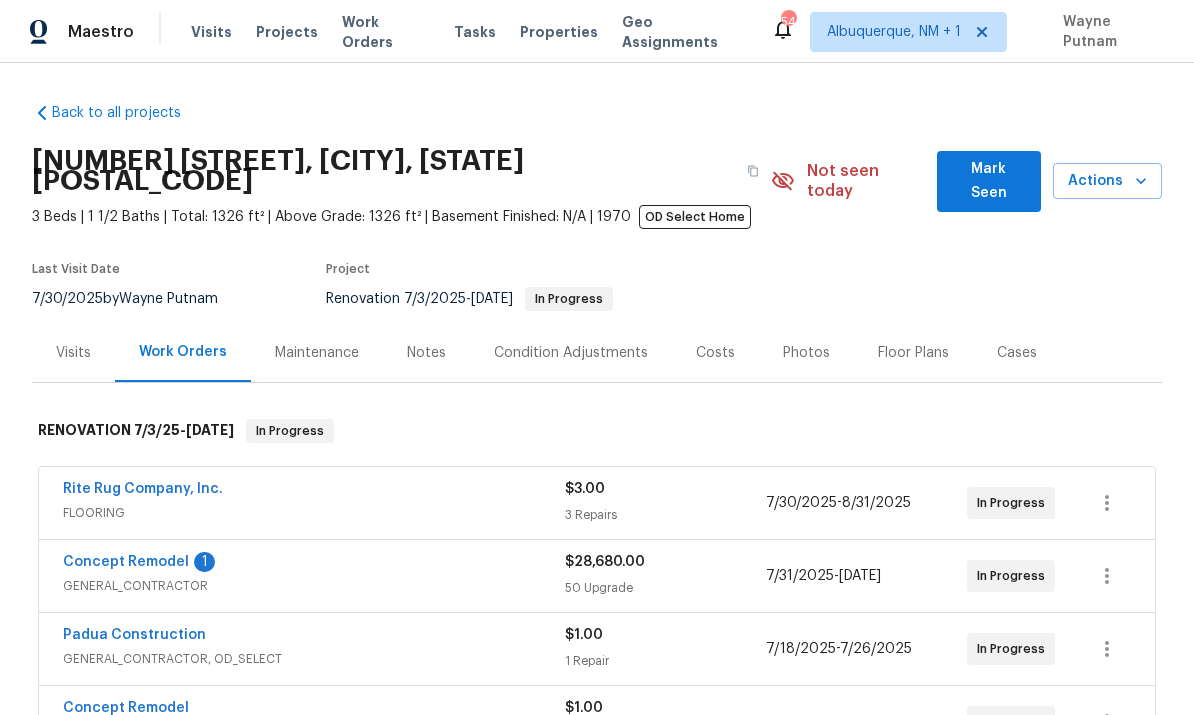 click on "Concept Remodel" at bounding box center [126, 562] 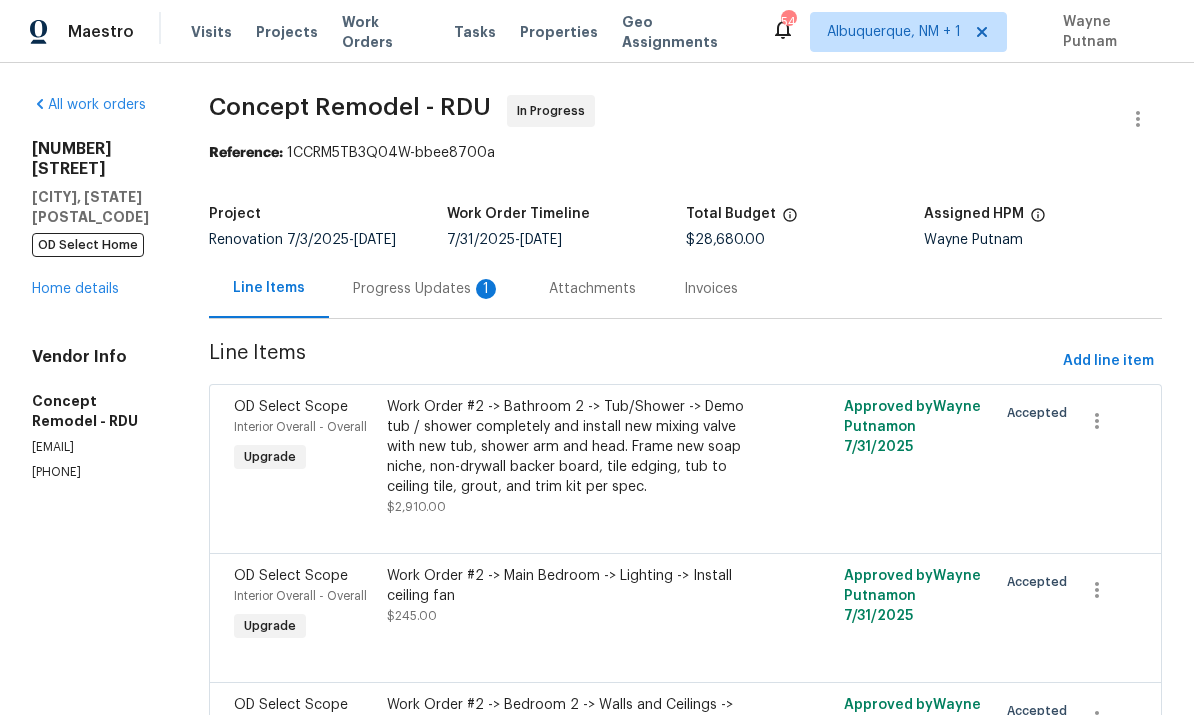 click on "Progress Updates 1" at bounding box center [427, 288] 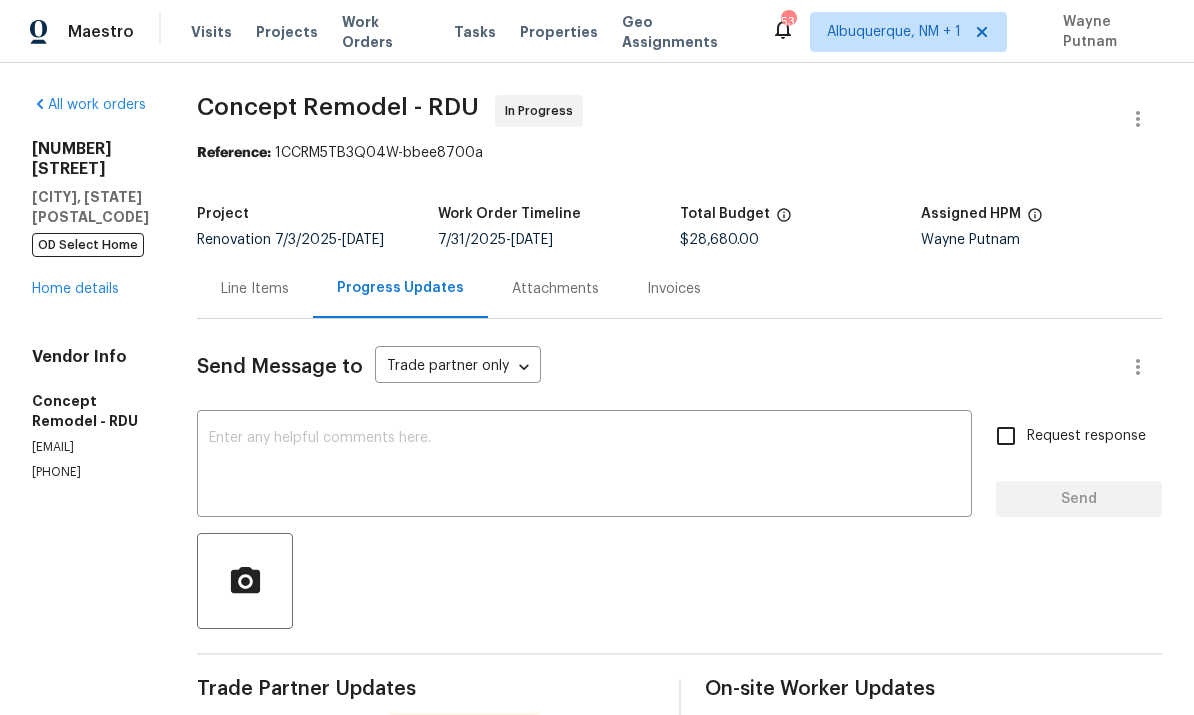 scroll, scrollTop: 75, scrollLeft: 0, axis: vertical 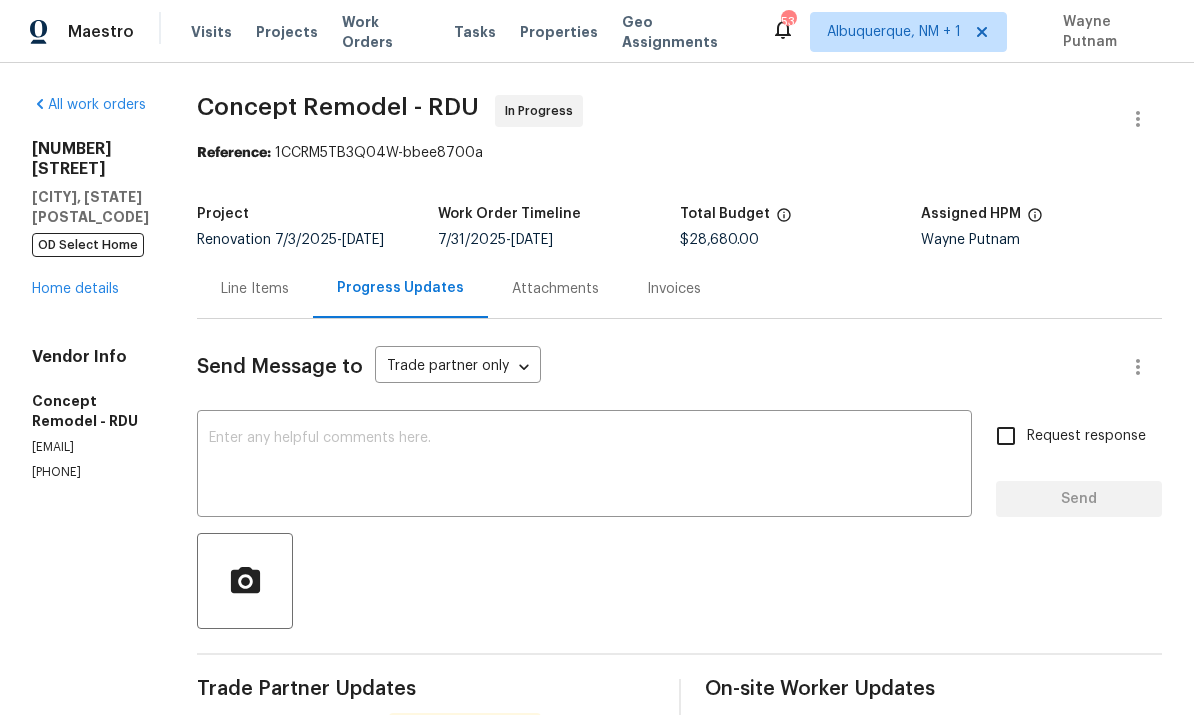 click at bounding box center [584, 466] 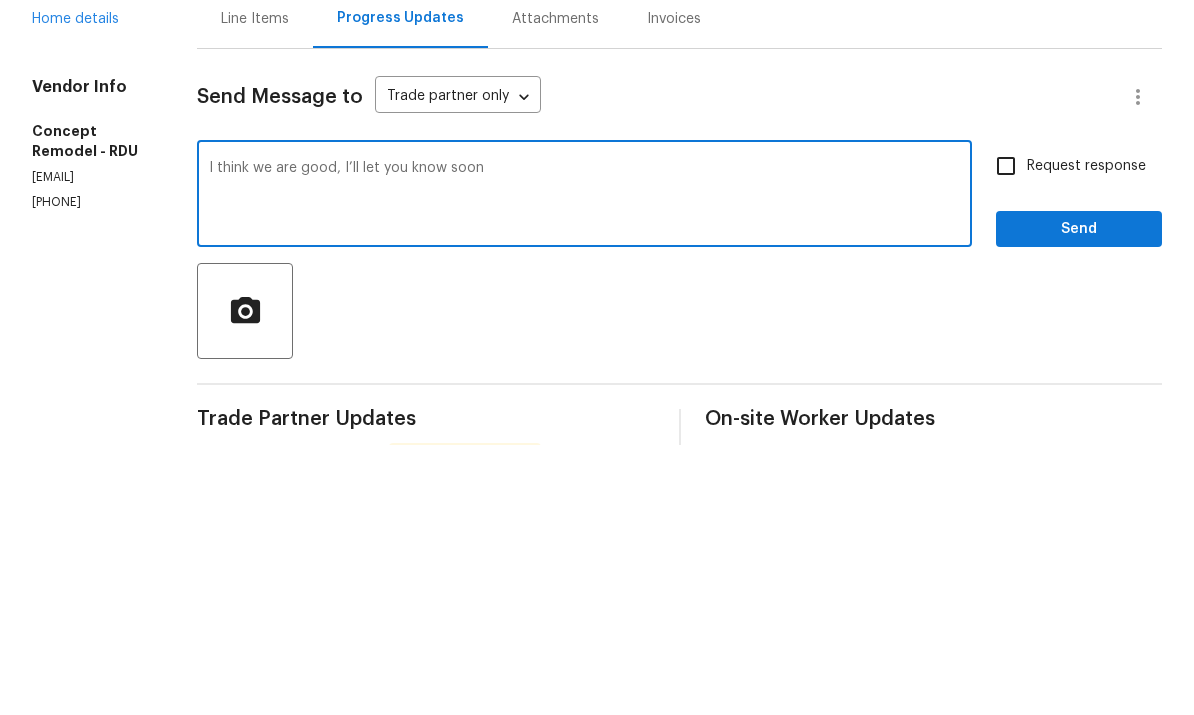 type on "I think we are good, I’ll let you know soon" 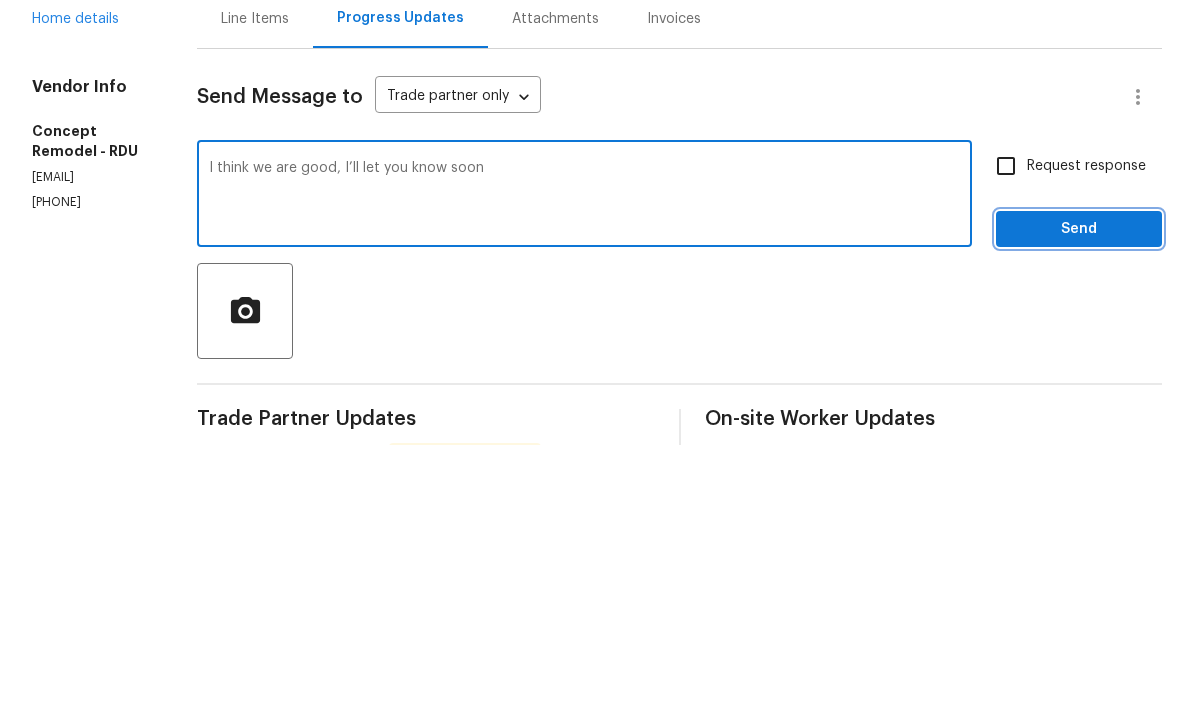 click on "Send" at bounding box center [1079, 499] 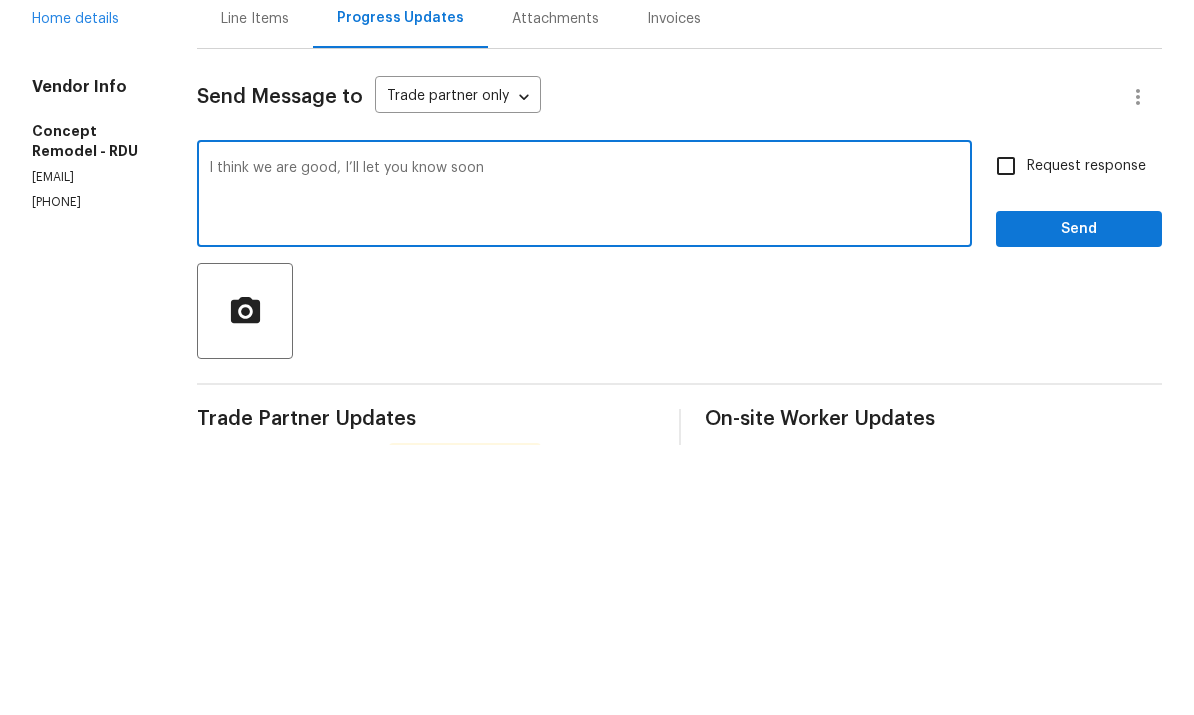 scroll, scrollTop: 47, scrollLeft: 0, axis: vertical 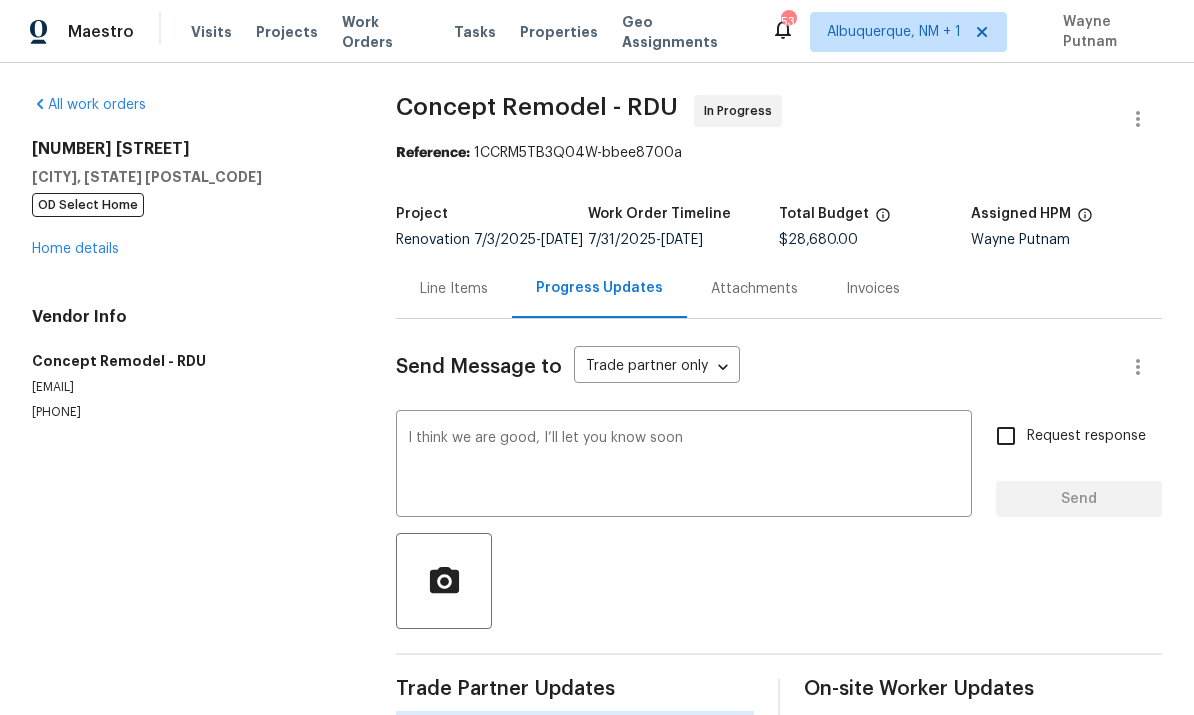 type 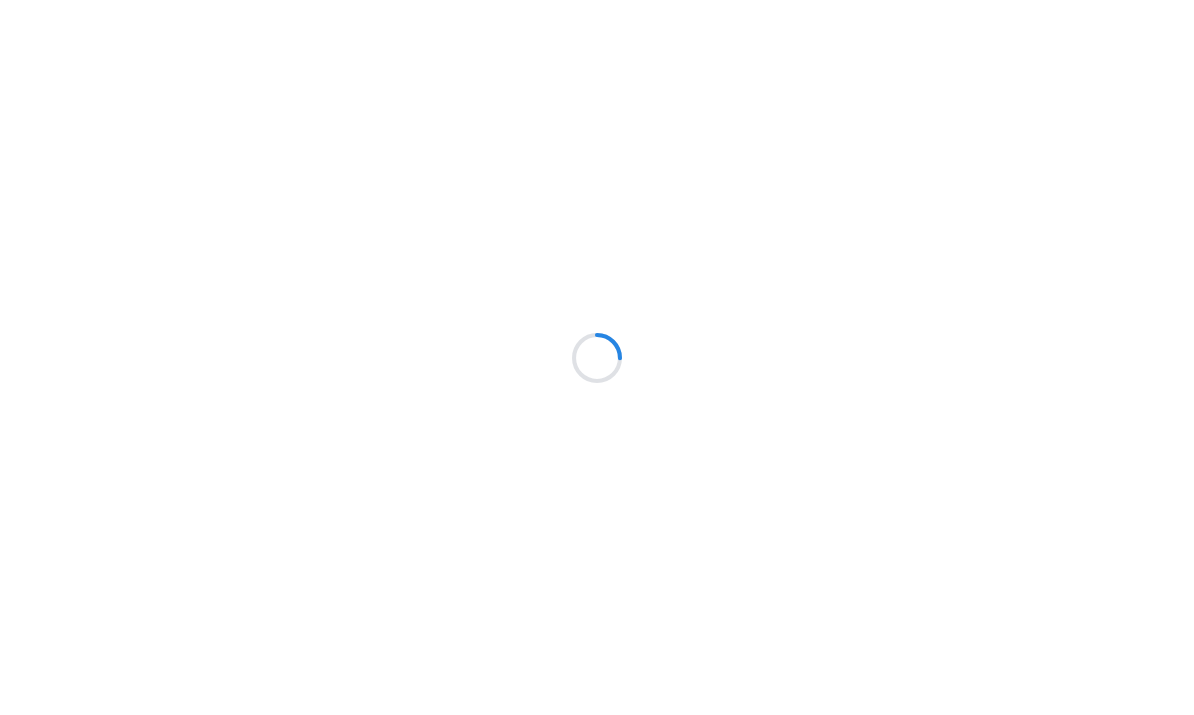 scroll, scrollTop: 0, scrollLeft: 0, axis: both 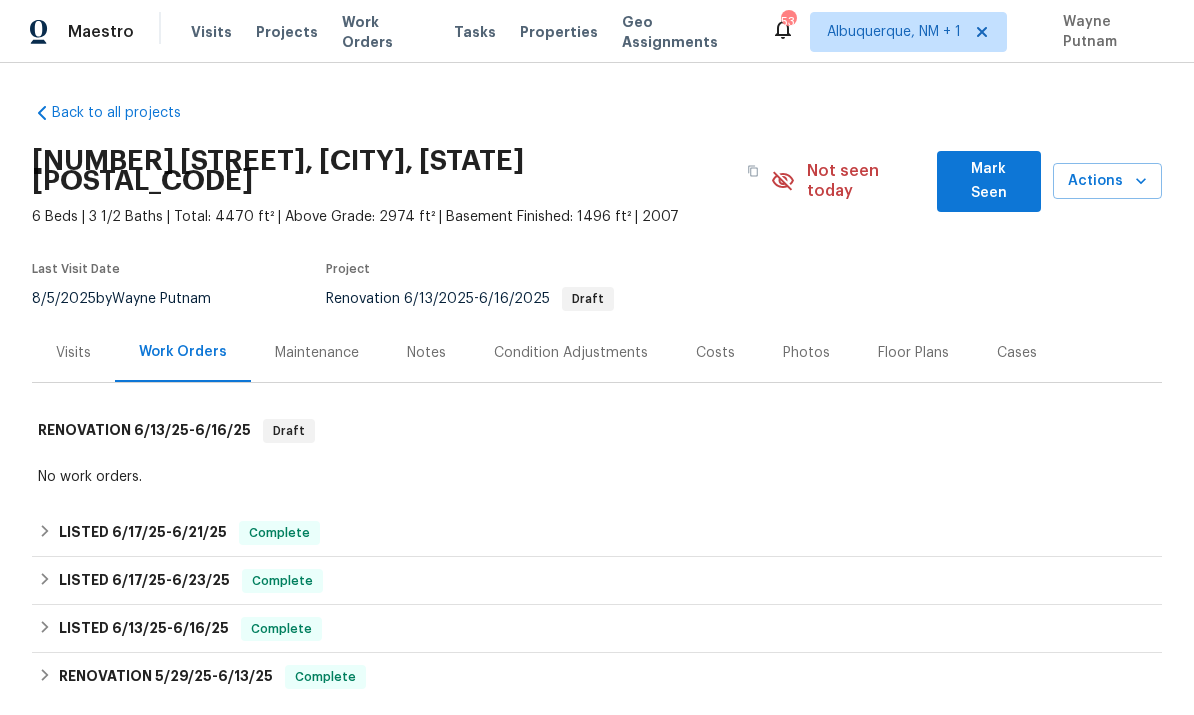 click on "Photos" at bounding box center (806, 353) 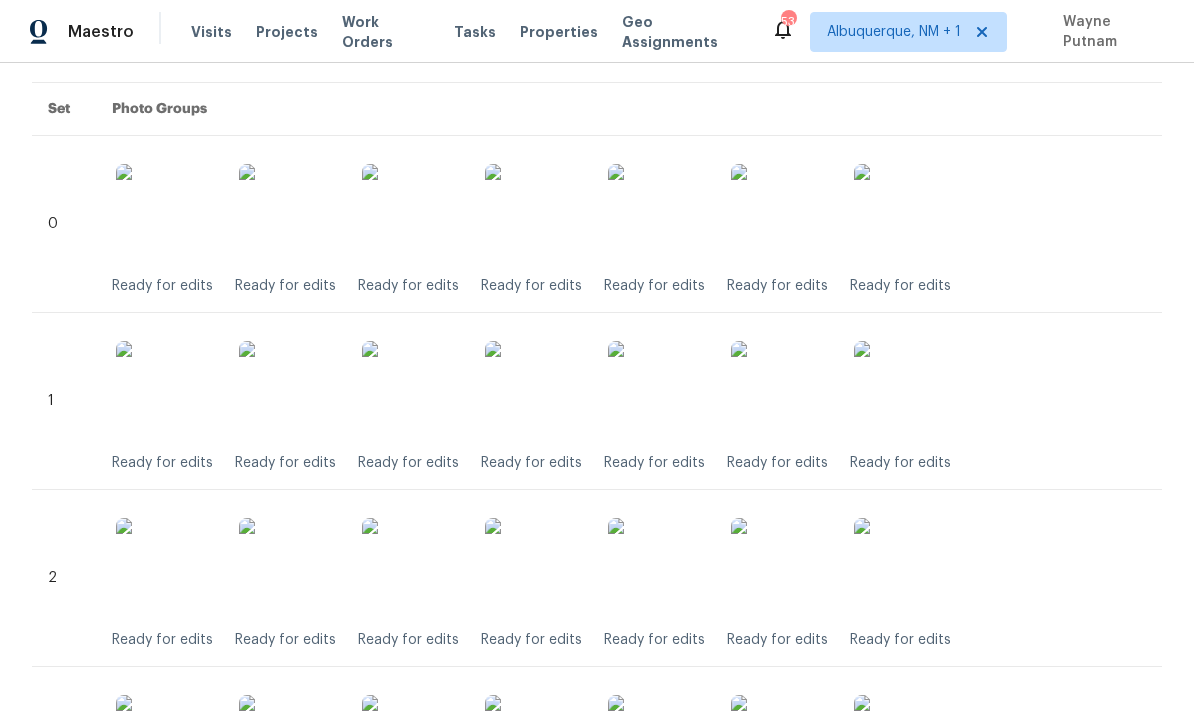 scroll, scrollTop: 233, scrollLeft: 0, axis: vertical 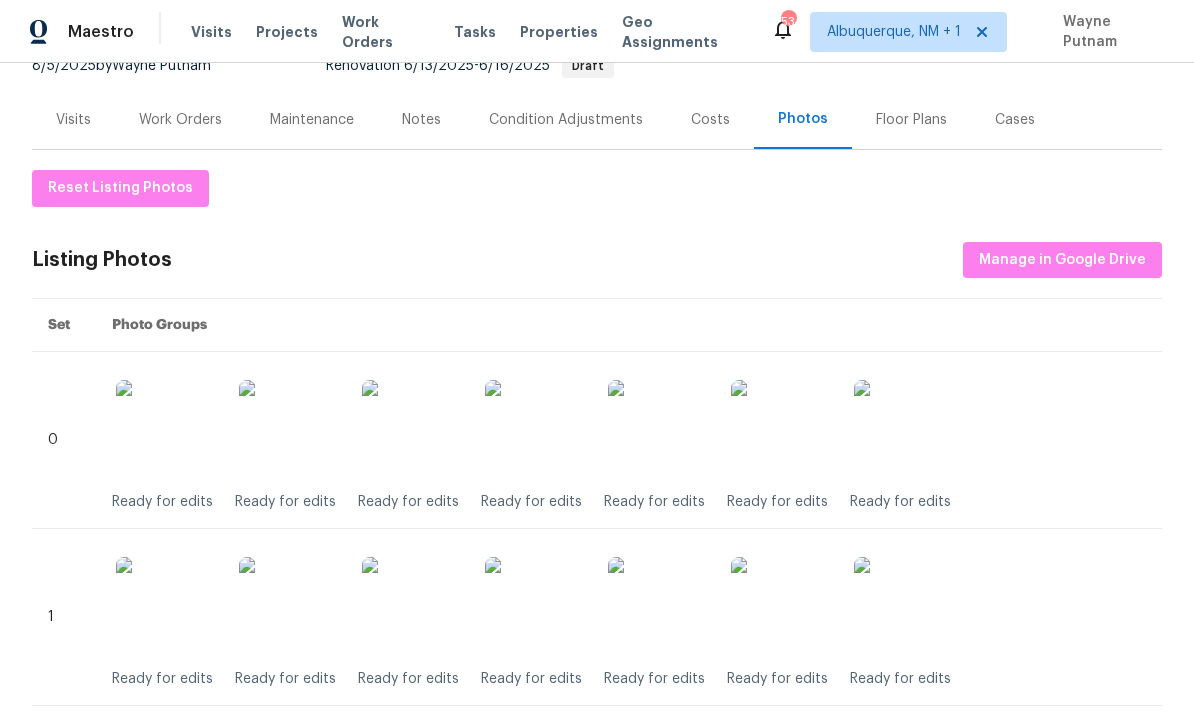 click at bounding box center [412, 607] 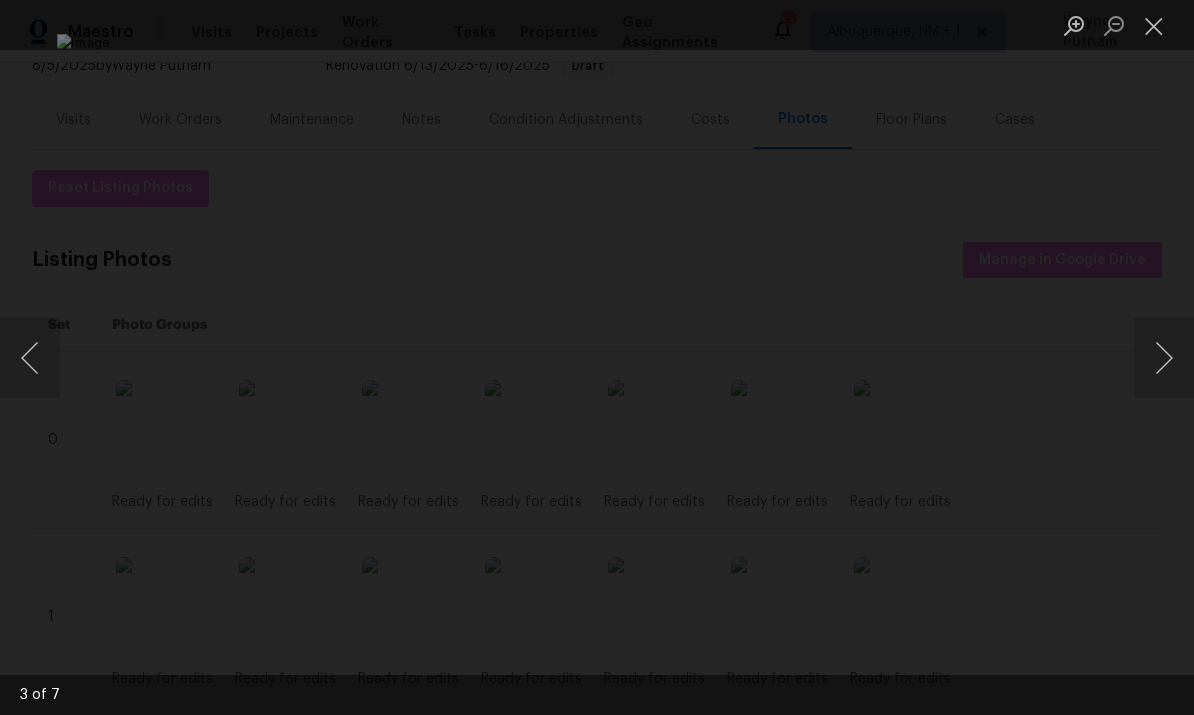click at bounding box center [1164, 358] 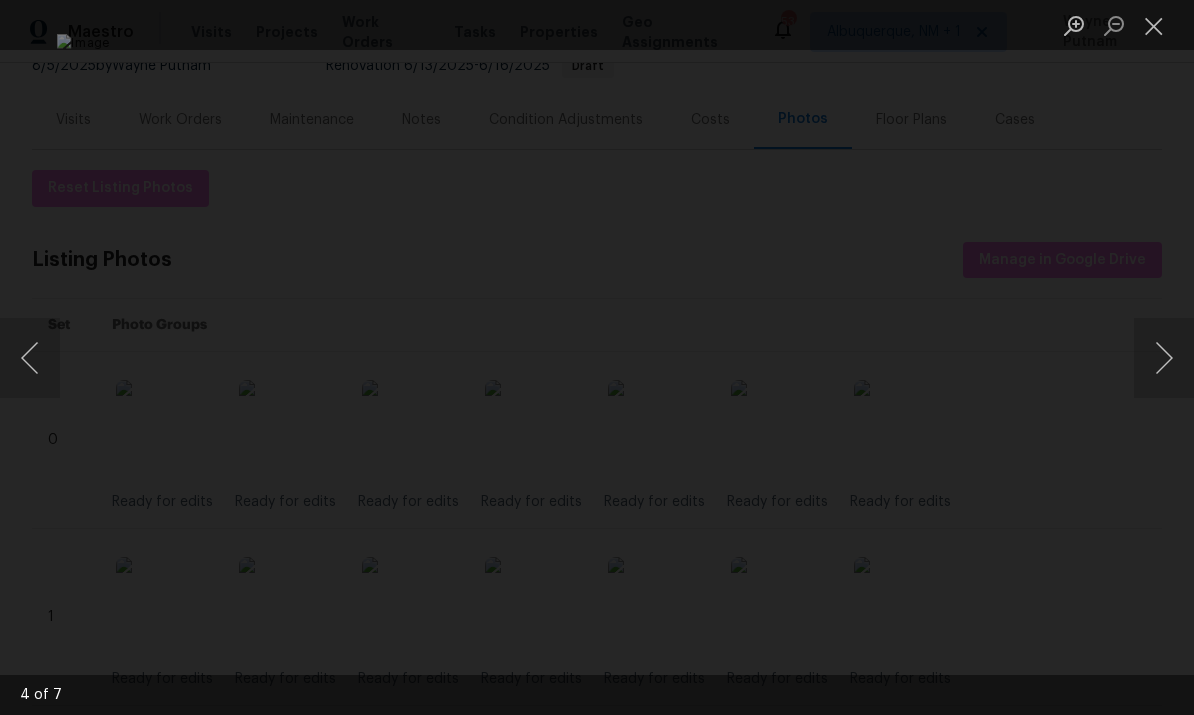 click at bounding box center [1164, 358] 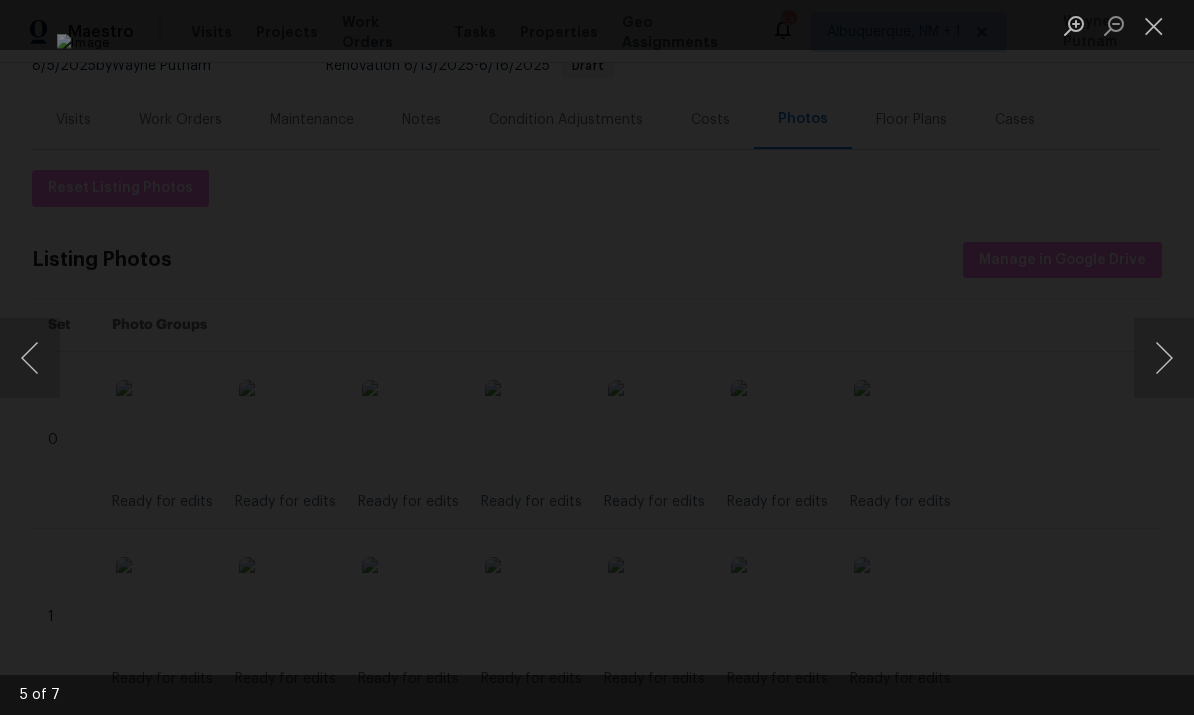 click at bounding box center (597, 357) 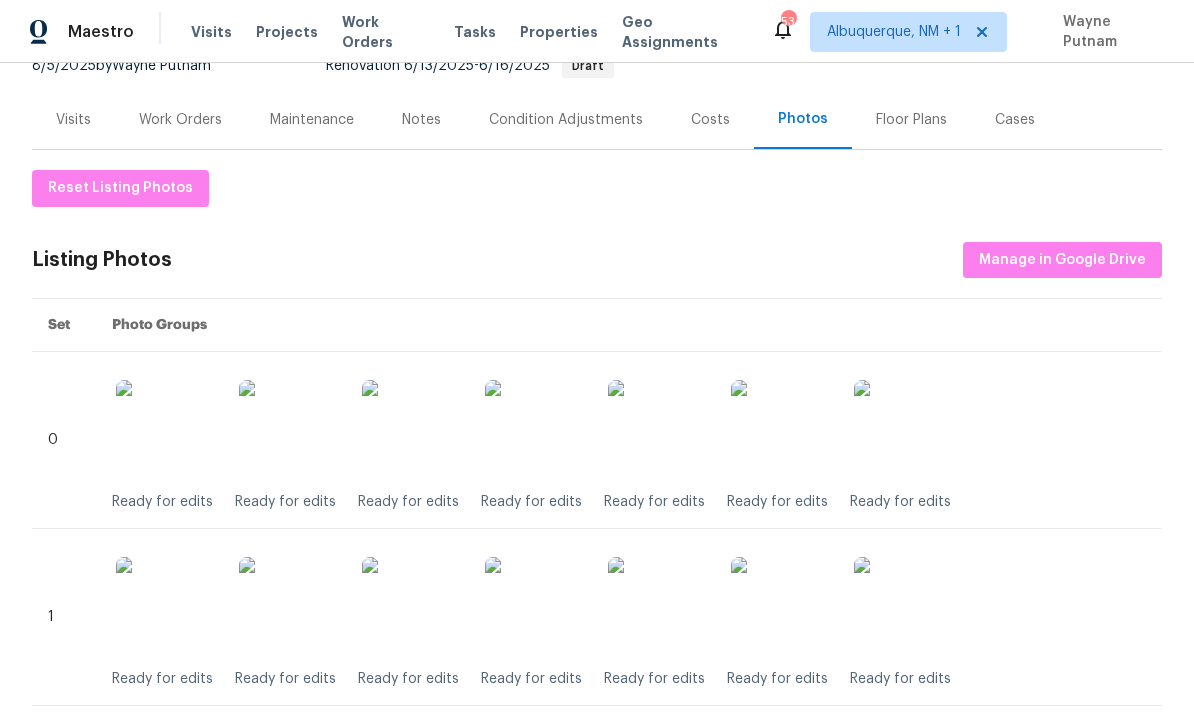 click at bounding box center (535, 607) 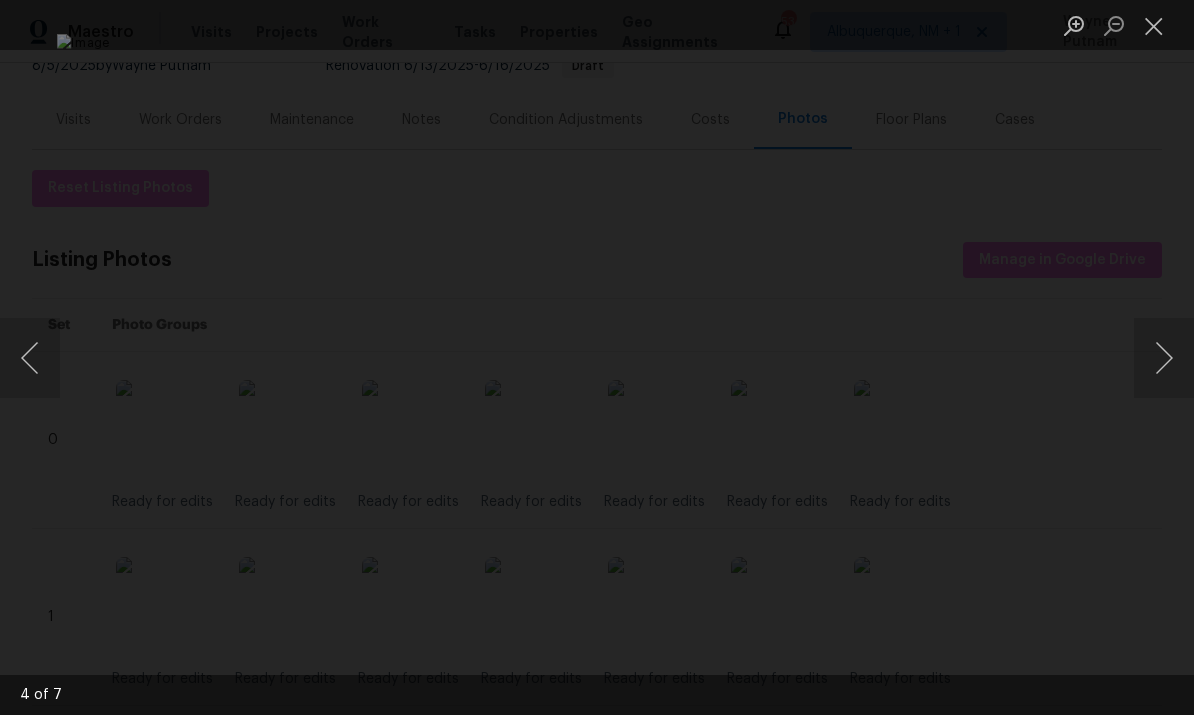 click at bounding box center (1164, 358) 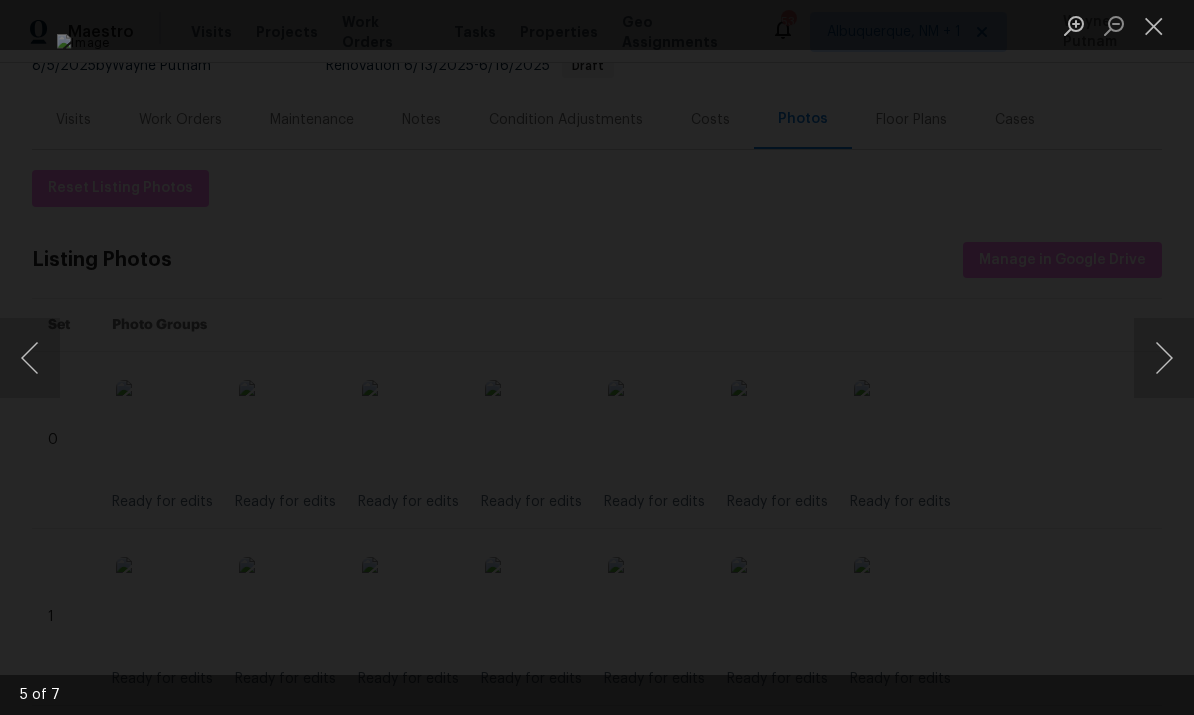 click at bounding box center (597, 357) 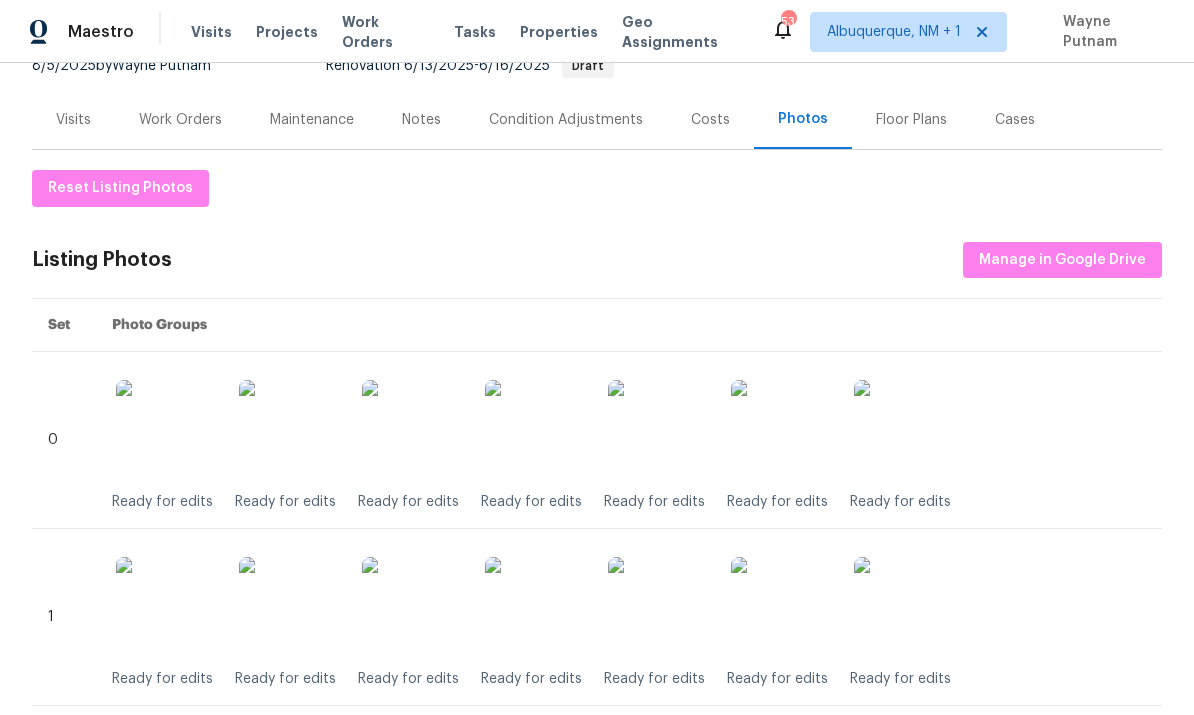 click at bounding box center (535, 430) 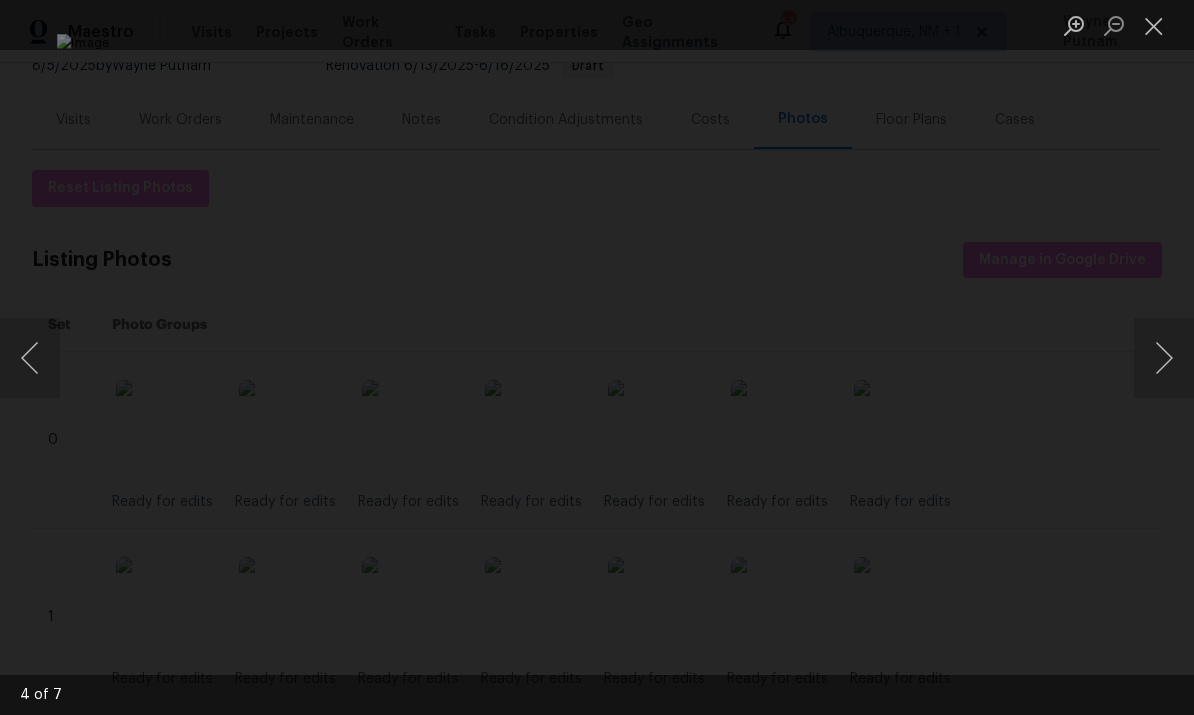 click at bounding box center [597, 357] 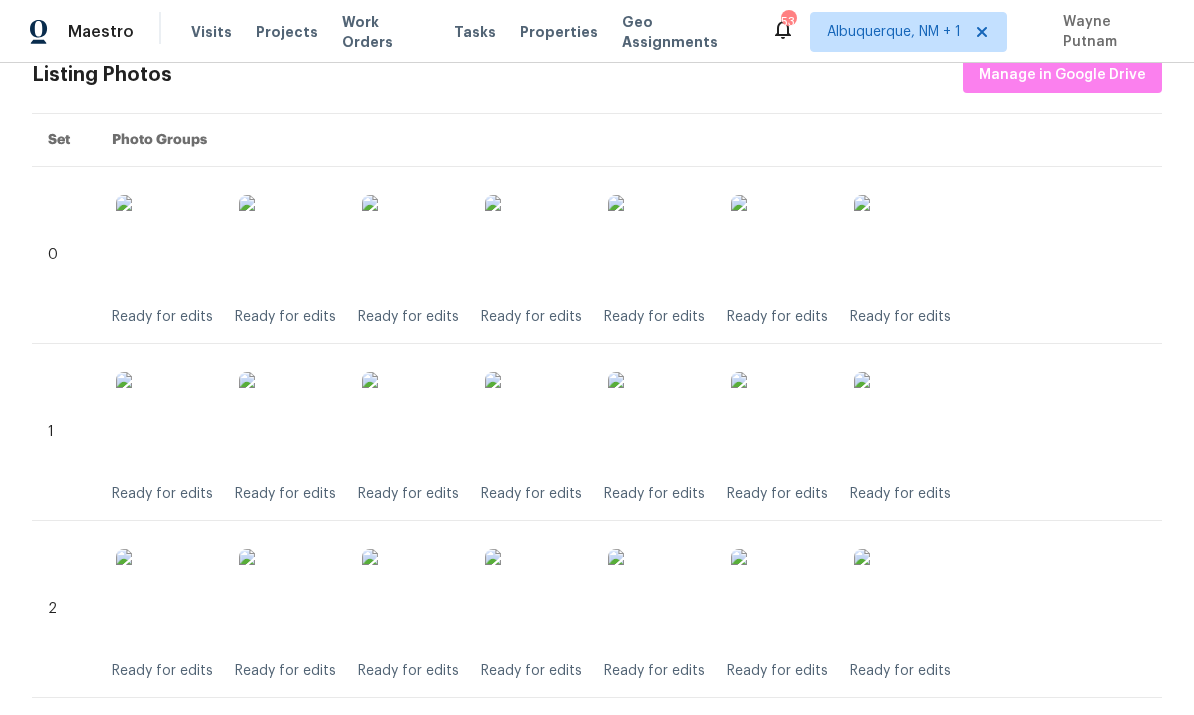 scroll, scrollTop: 426, scrollLeft: 0, axis: vertical 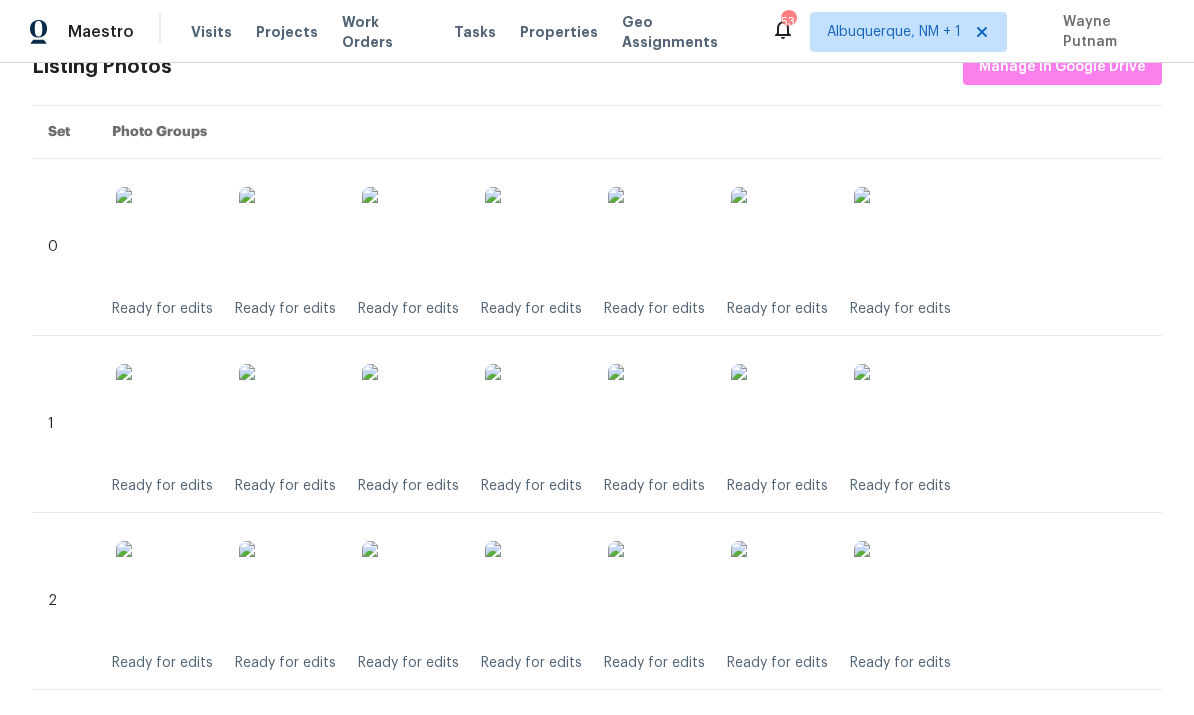 click at bounding box center [535, 591] 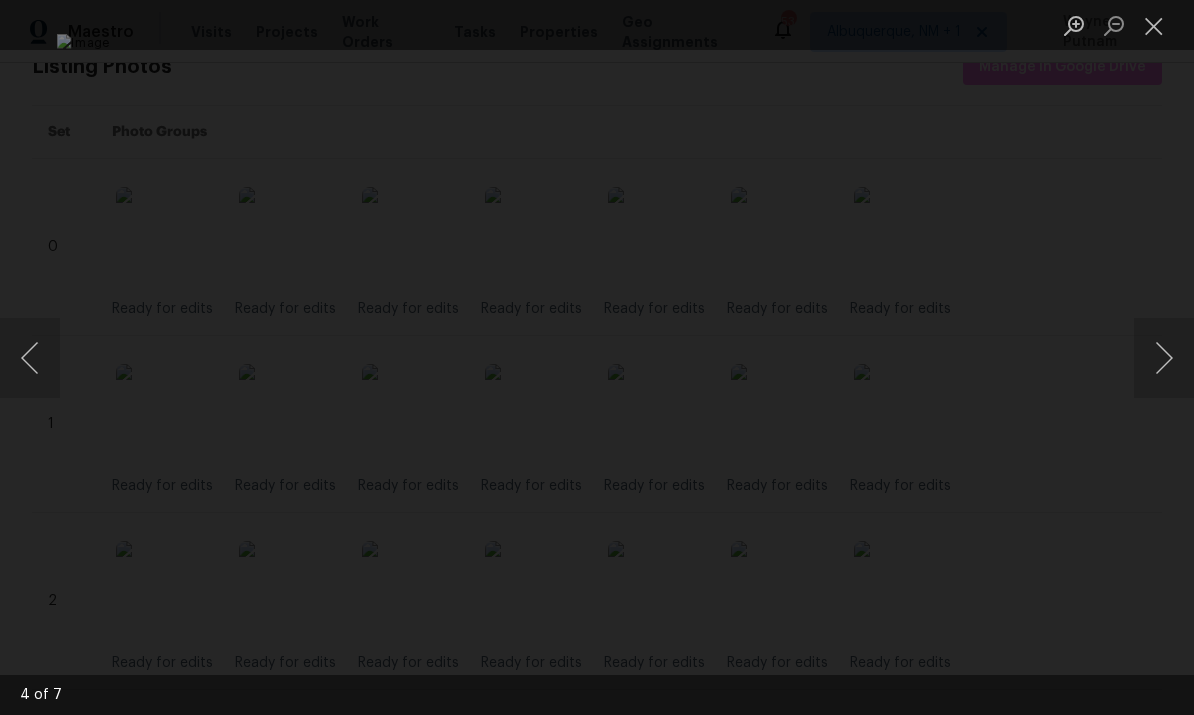 click at bounding box center (597, 357) 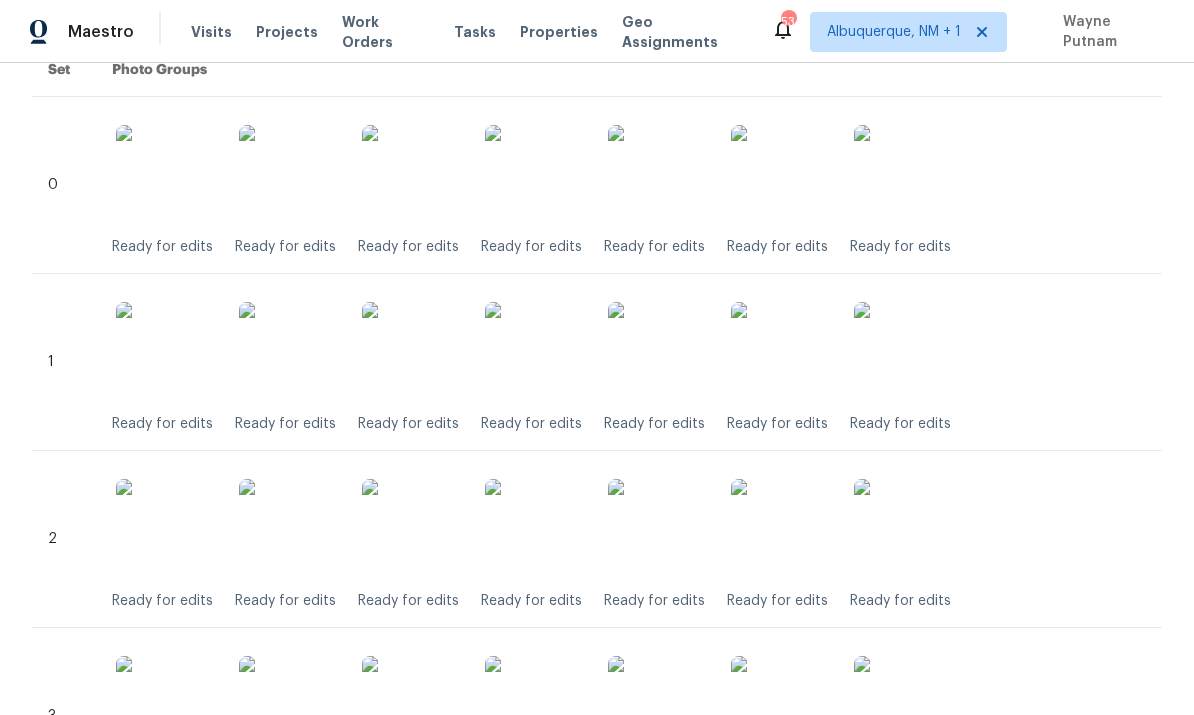 scroll, scrollTop: 576, scrollLeft: 0, axis: vertical 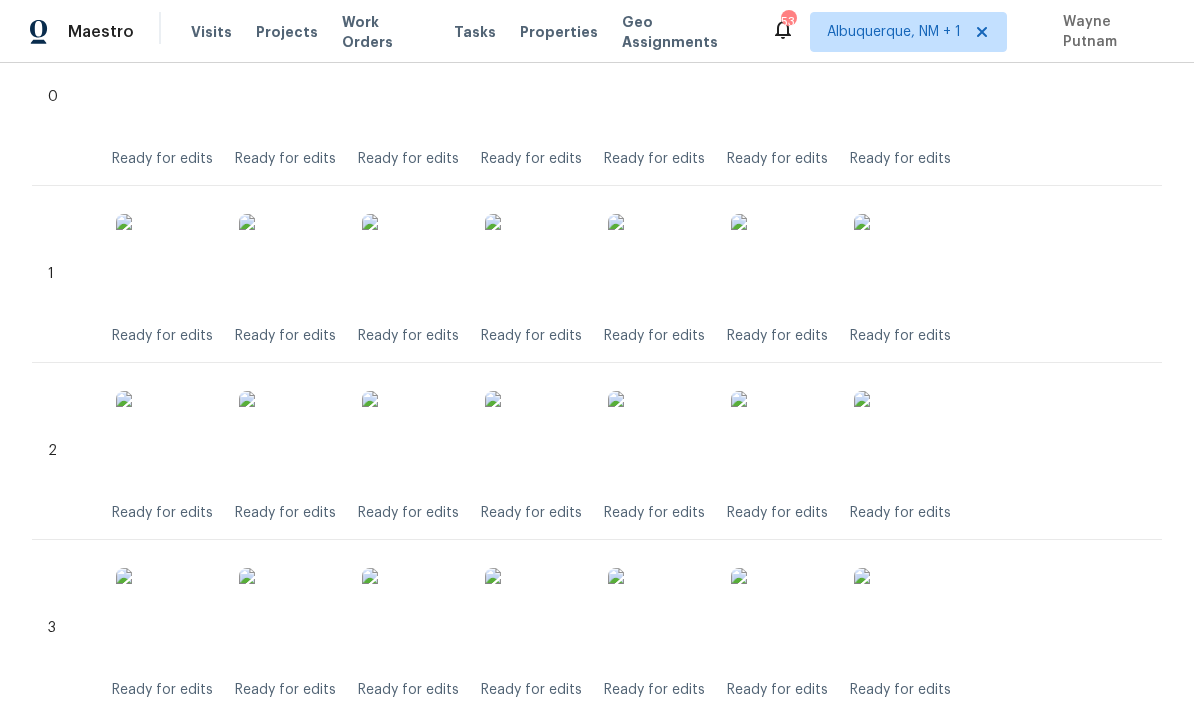 click at bounding box center [658, 618] 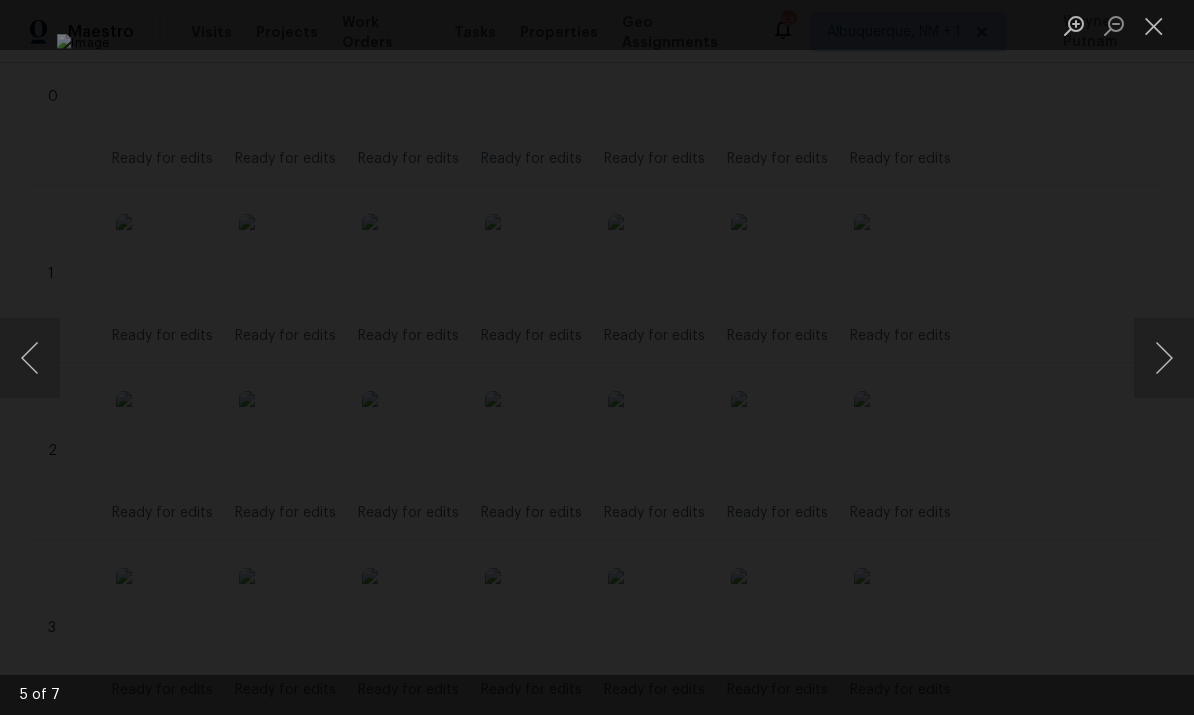 click at bounding box center (30, 358) 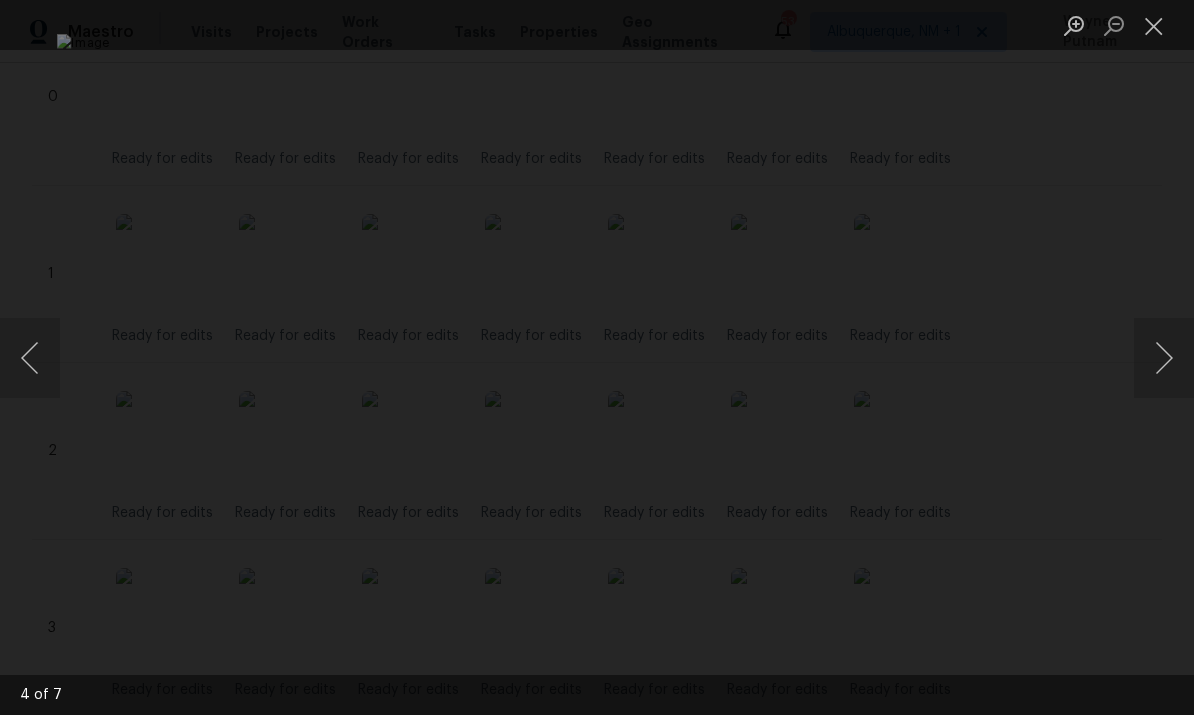 click at bounding box center (597, 357) 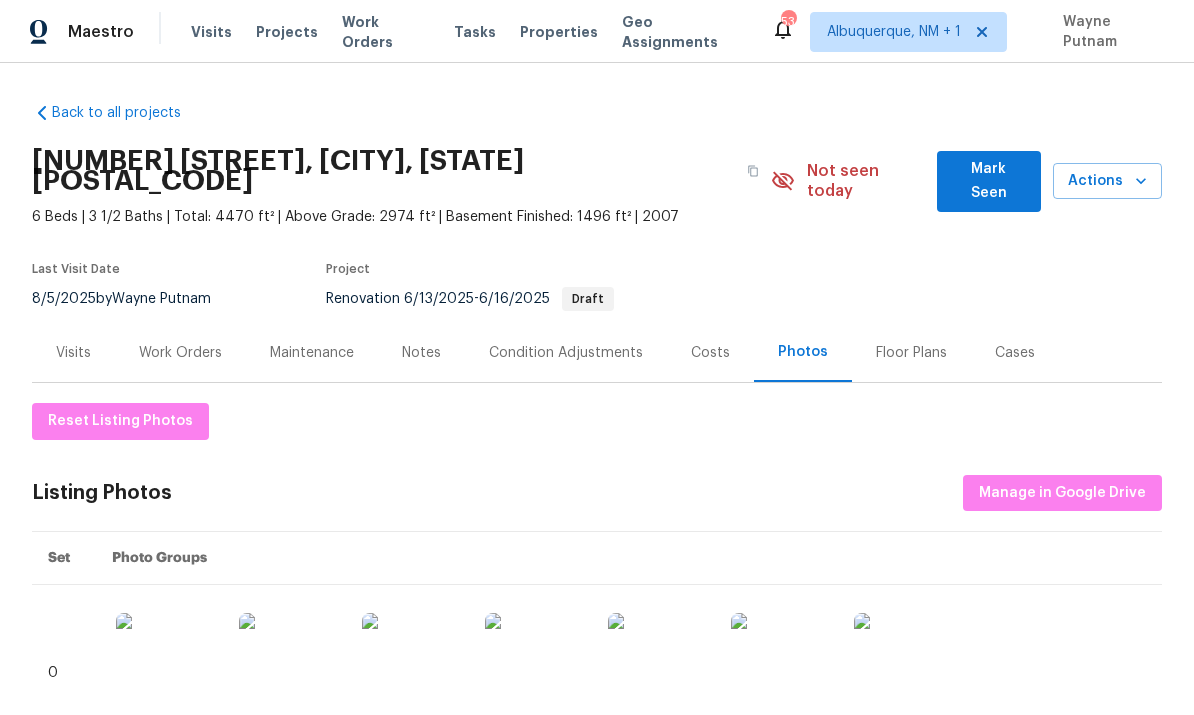 scroll, scrollTop: 0, scrollLeft: 0, axis: both 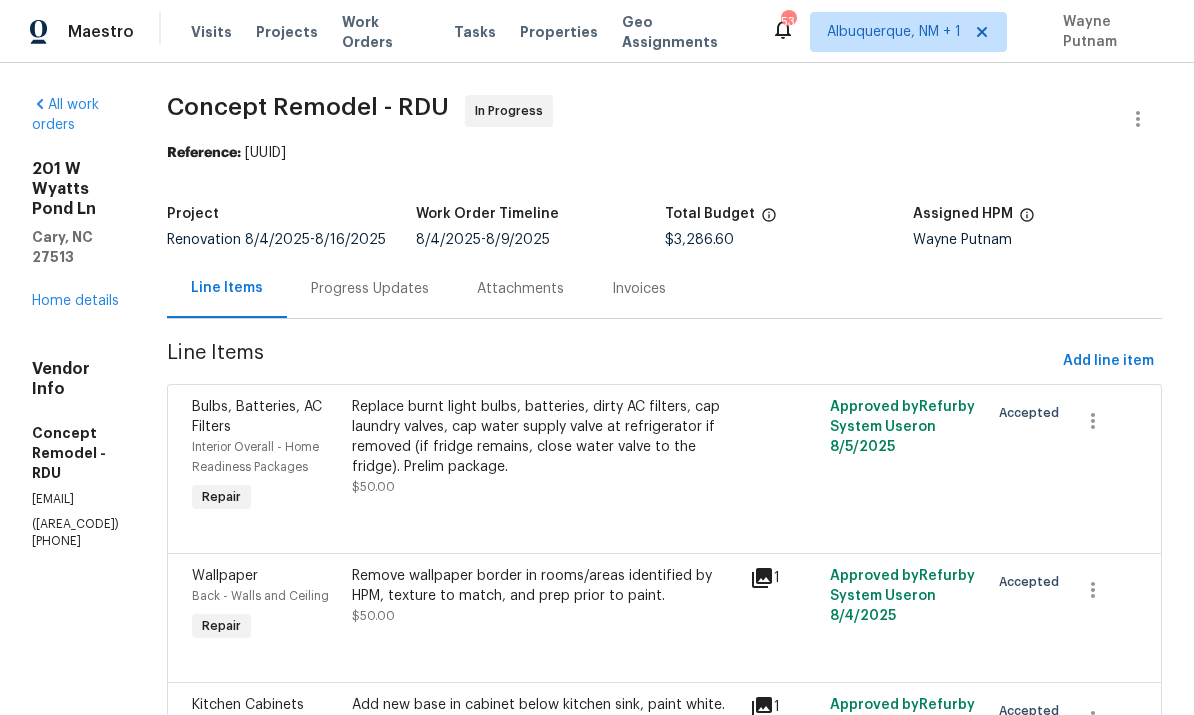 click on "Home details" at bounding box center [75, 301] 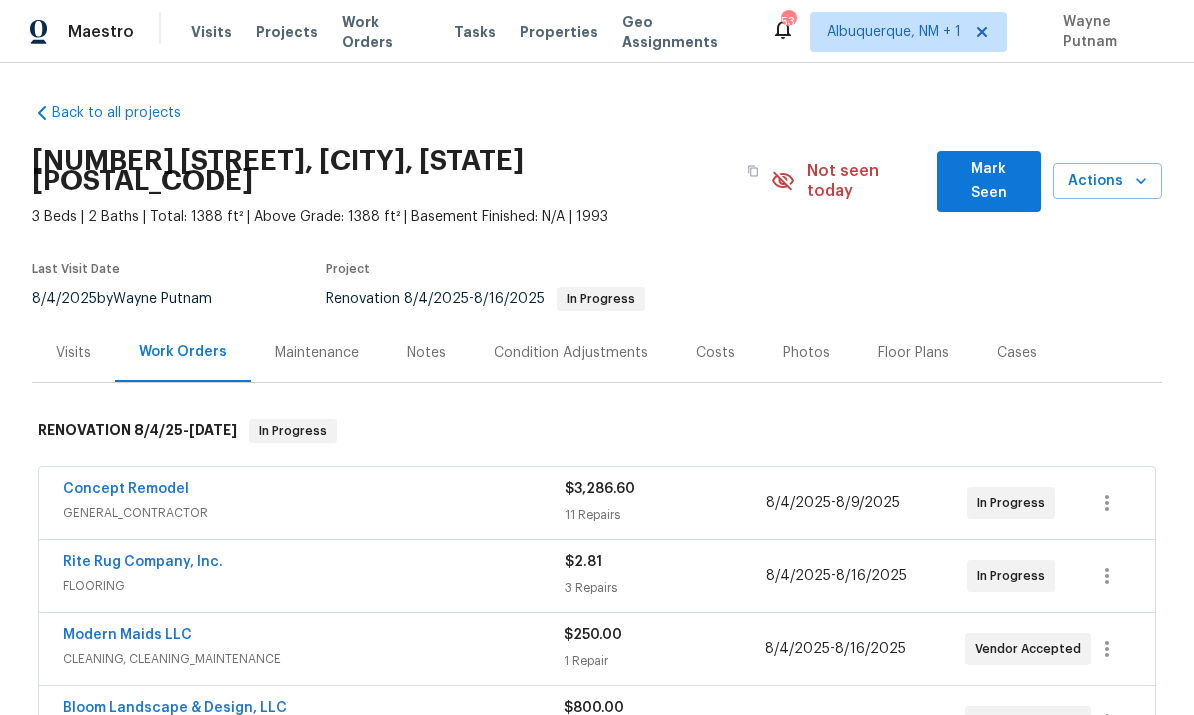 click on "Concept Remodel" at bounding box center (126, 489) 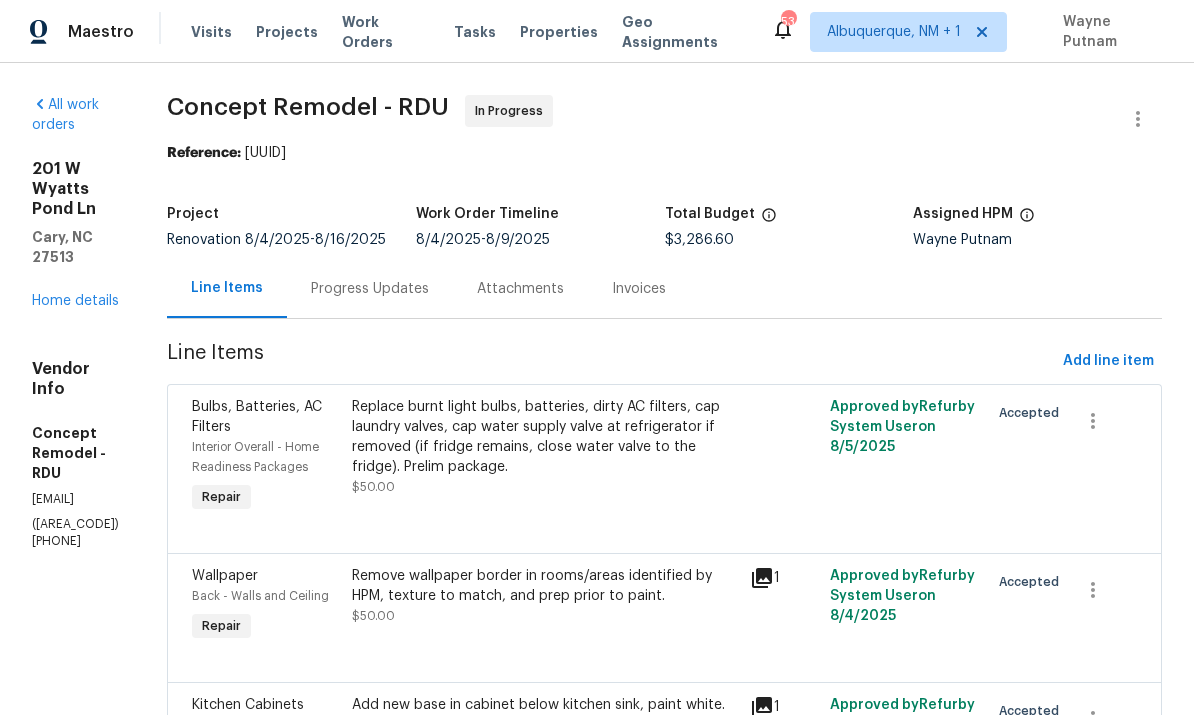 click on "Progress Updates" at bounding box center [370, 289] 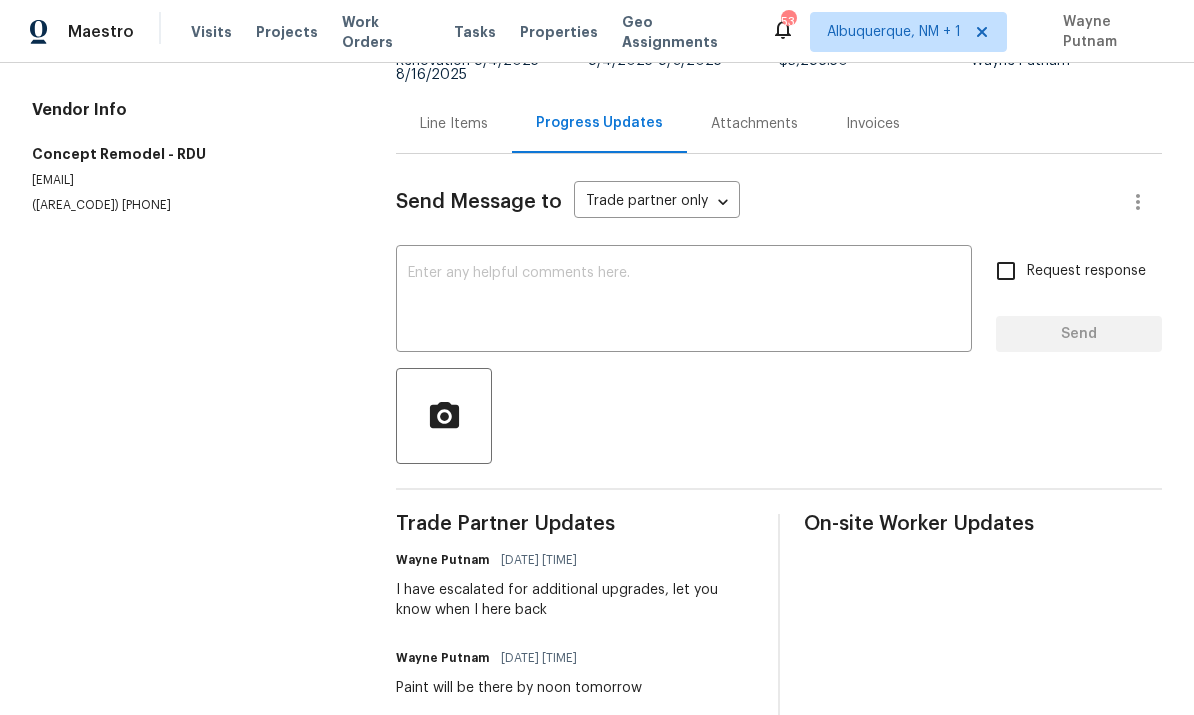 scroll, scrollTop: 181, scrollLeft: 0, axis: vertical 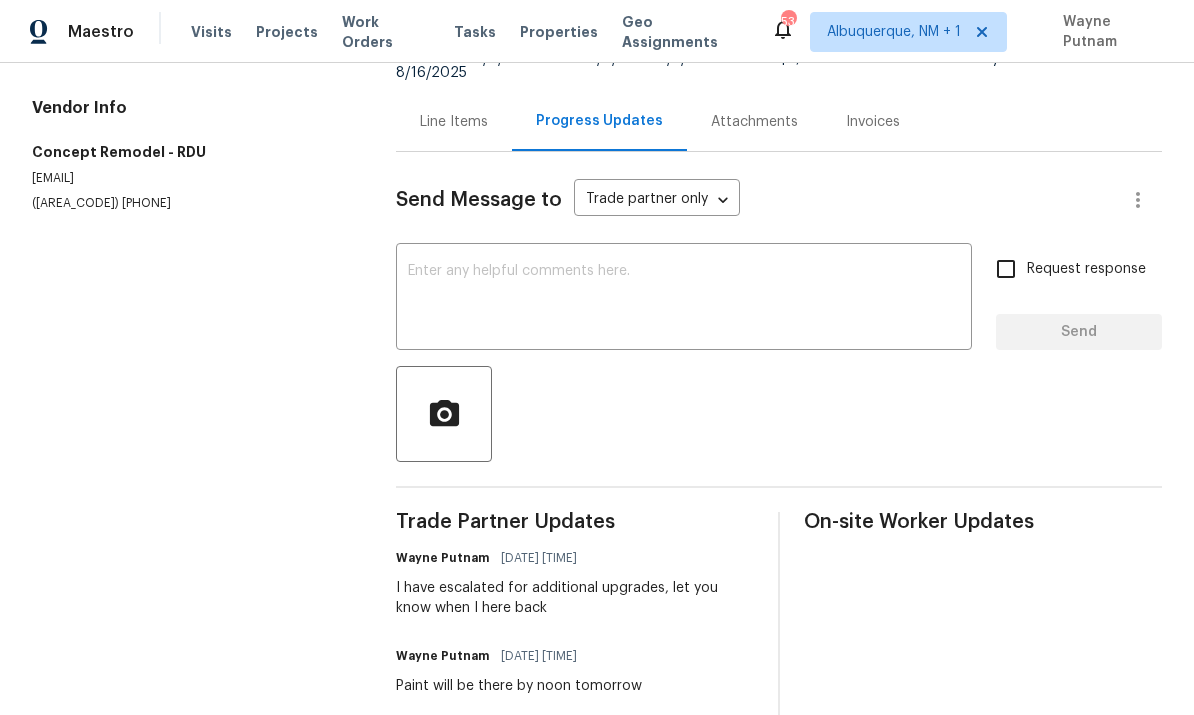 click at bounding box center (684, 299) 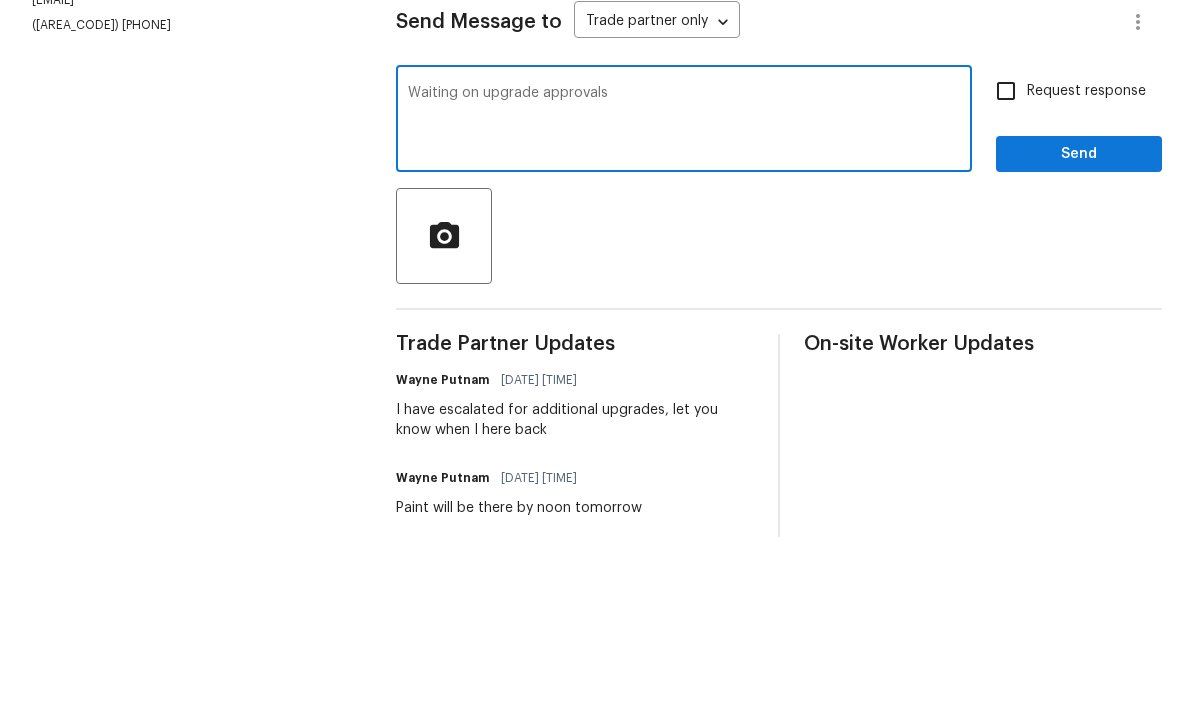 type on "Waiting on upgrade approvals" 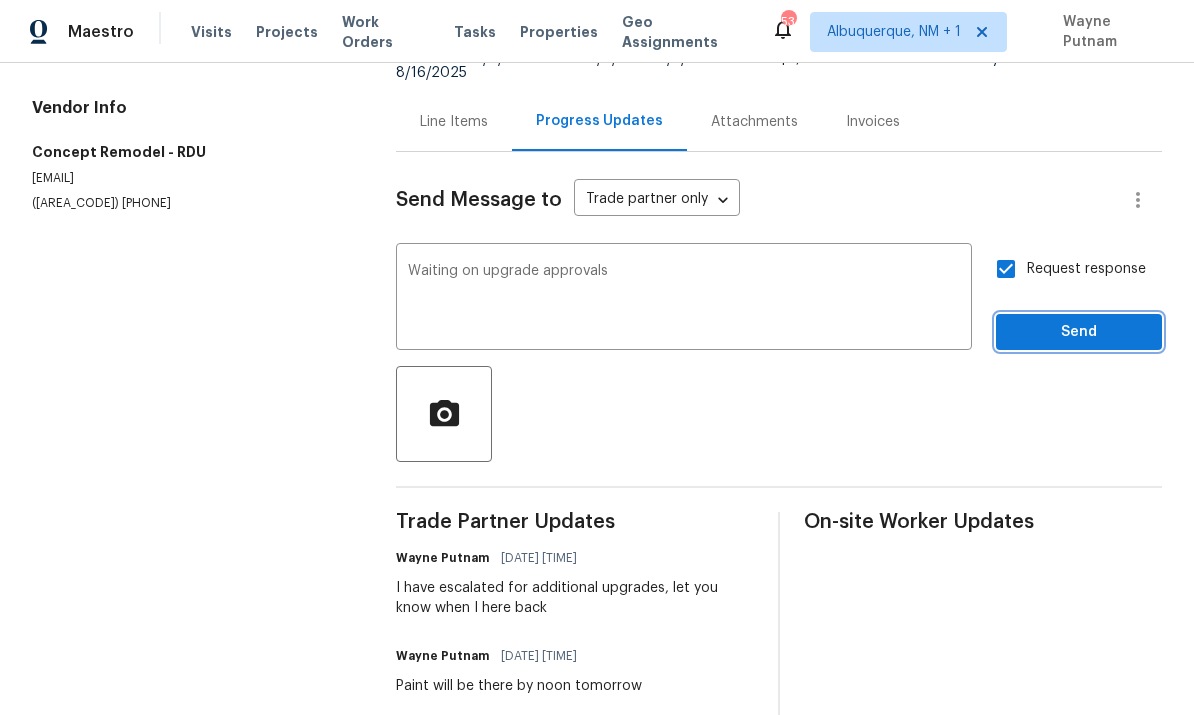 click on "Send" at bounding box center [1079, 332] 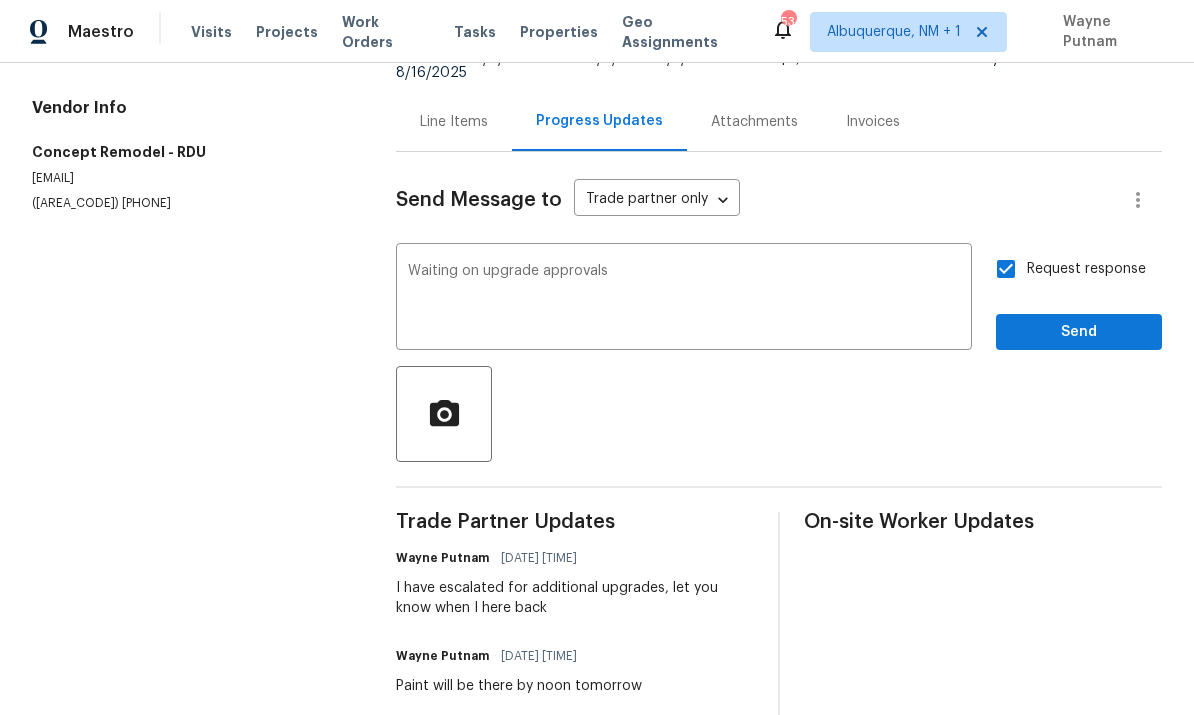 scroll, scrollTop: 47, scrollLeft: 0, axis: vertical 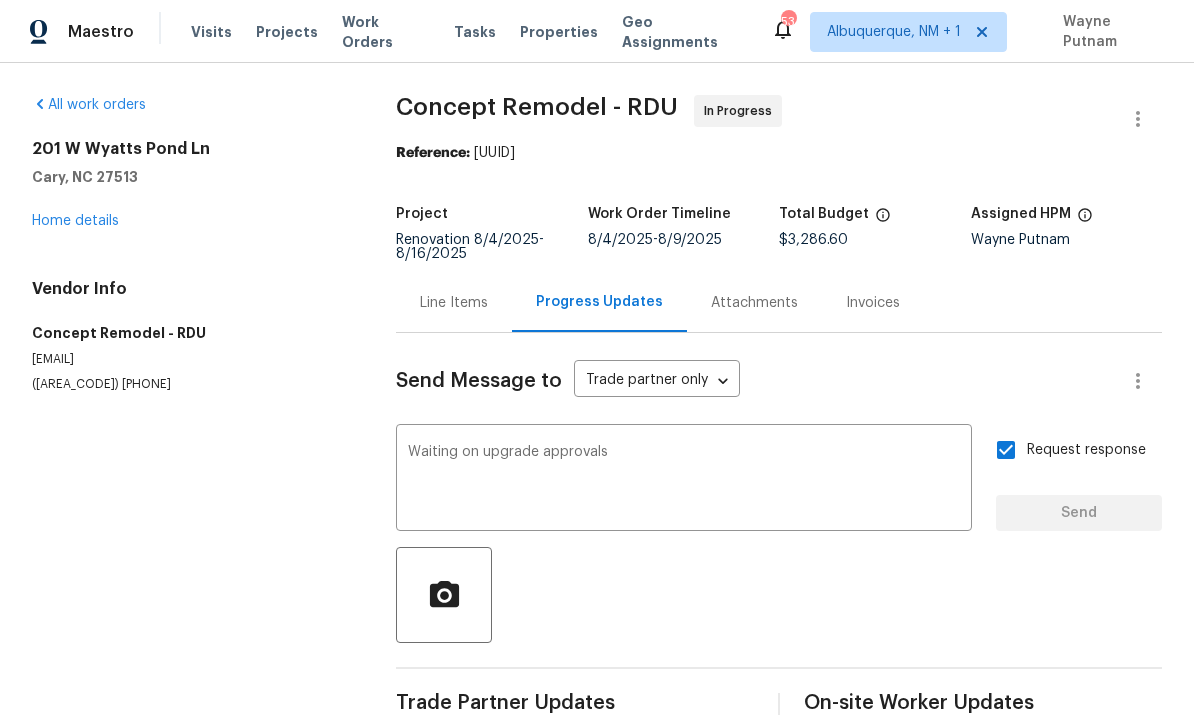 type 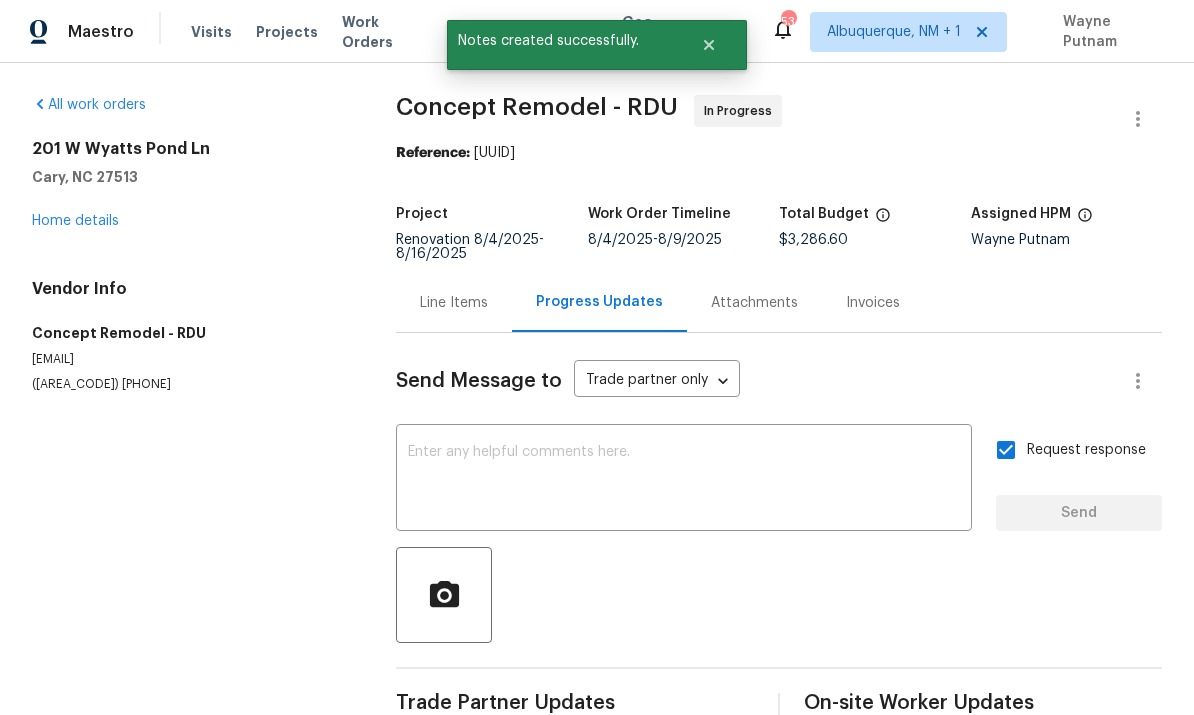 click on "Home details" at bounding box center (75, 221) 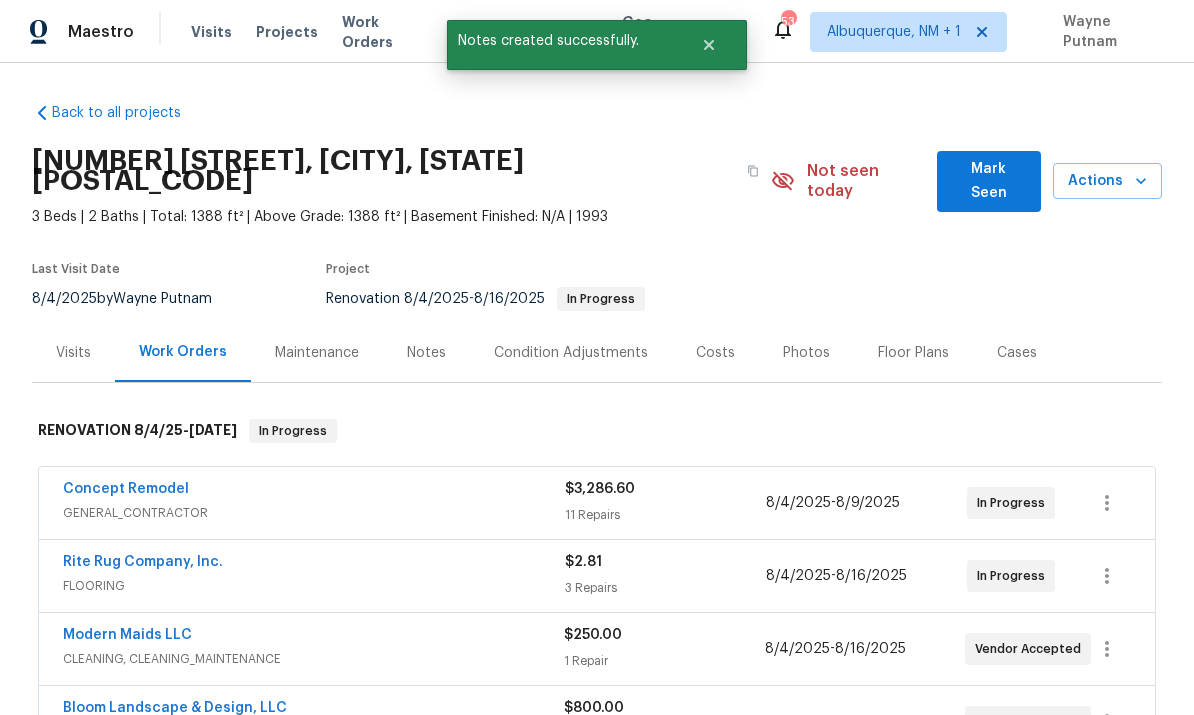 click on "Notes" at bounding box center [426, 353] 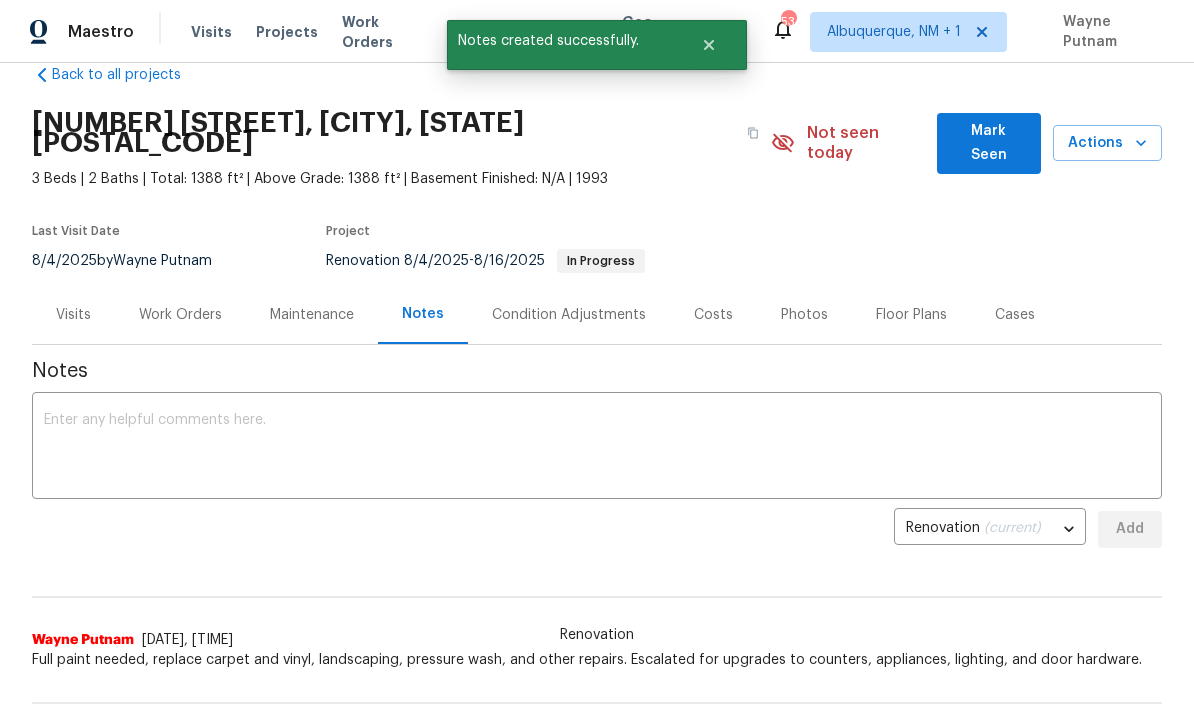 scroll, scrollTop: 46, scrollLeft: 0, axis: vertical 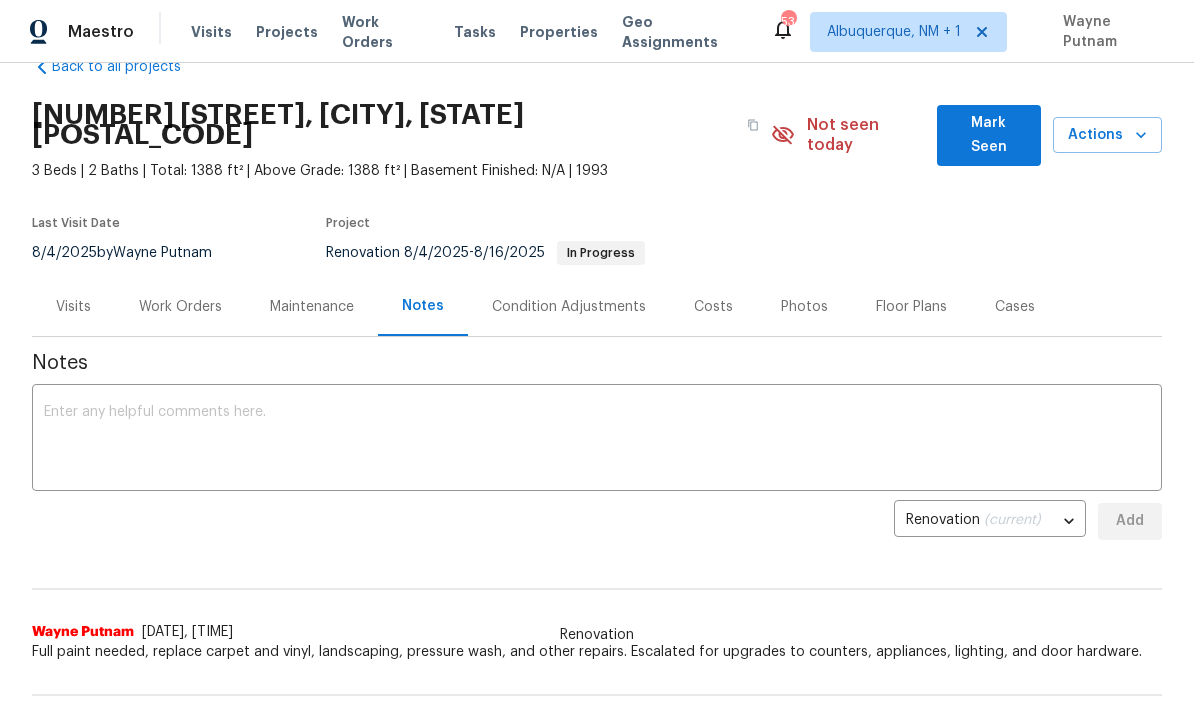click on "Mark Seen" at bounding box center [989, 135] 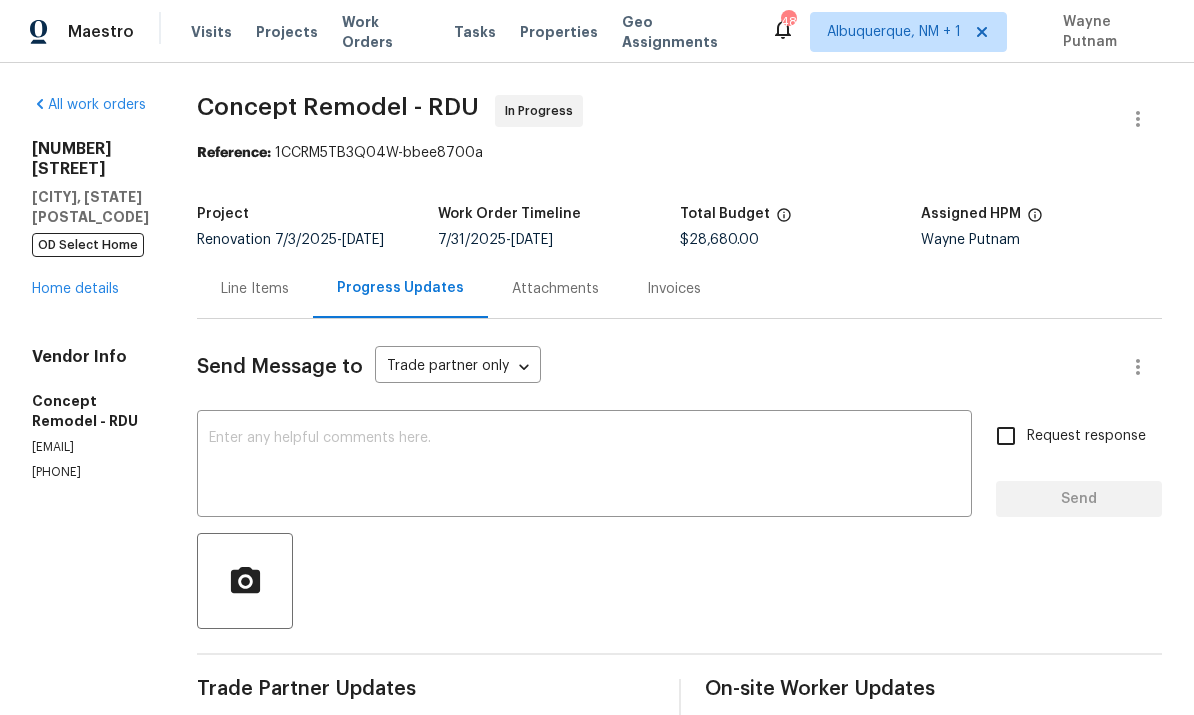 scroll, scrollTop: 47, scrollLeft: 0, axis: vertical 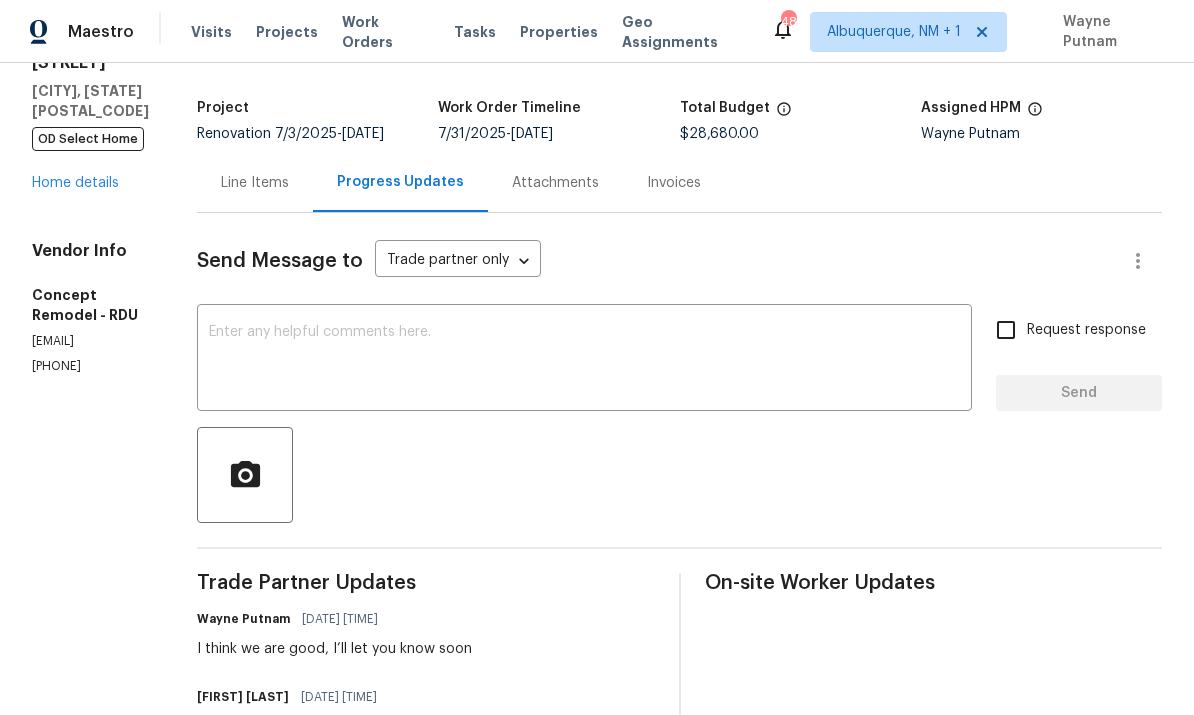 click on "Line Items" at bounding box center [255, 183] 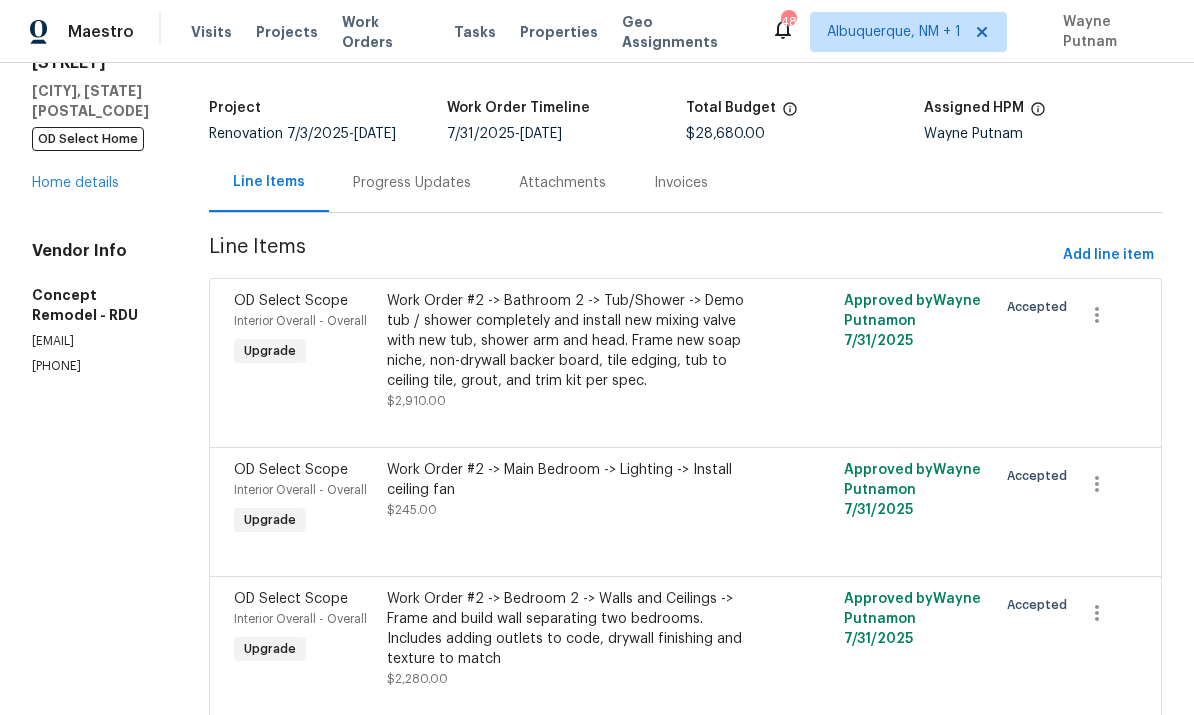 click on "Progress Updates" at bounding box center (412, 183) 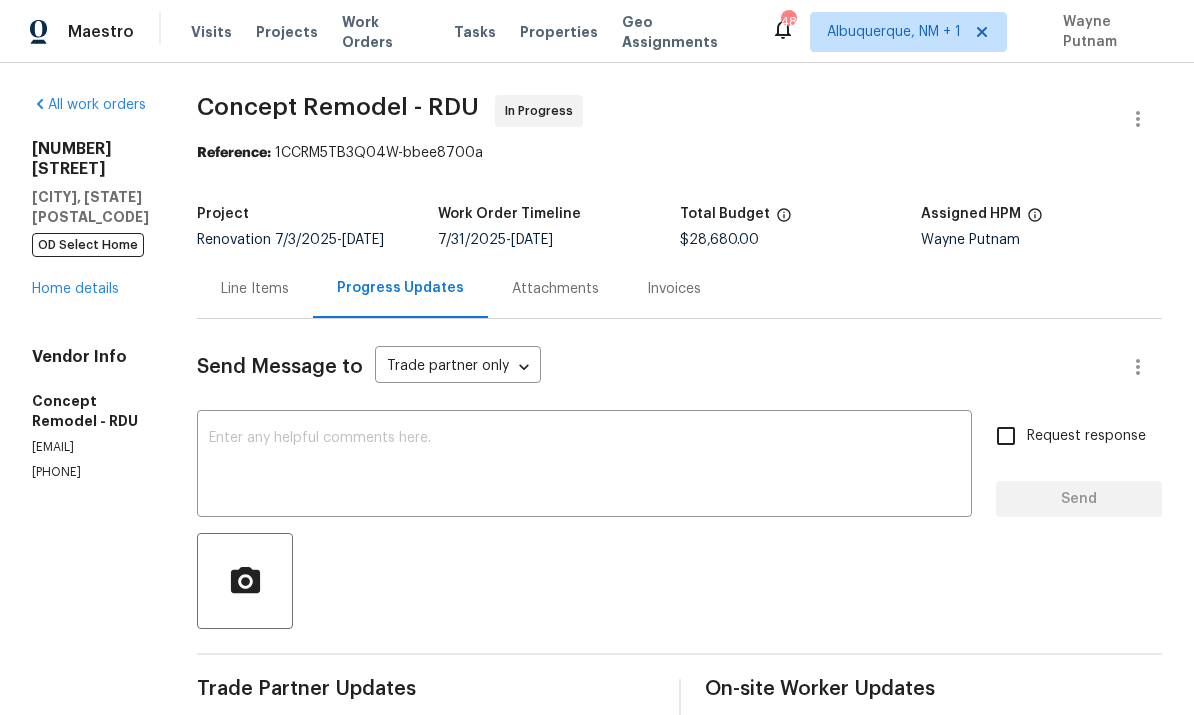 scroll, scrollTop: 0, scrollLeft: 0, axis: both 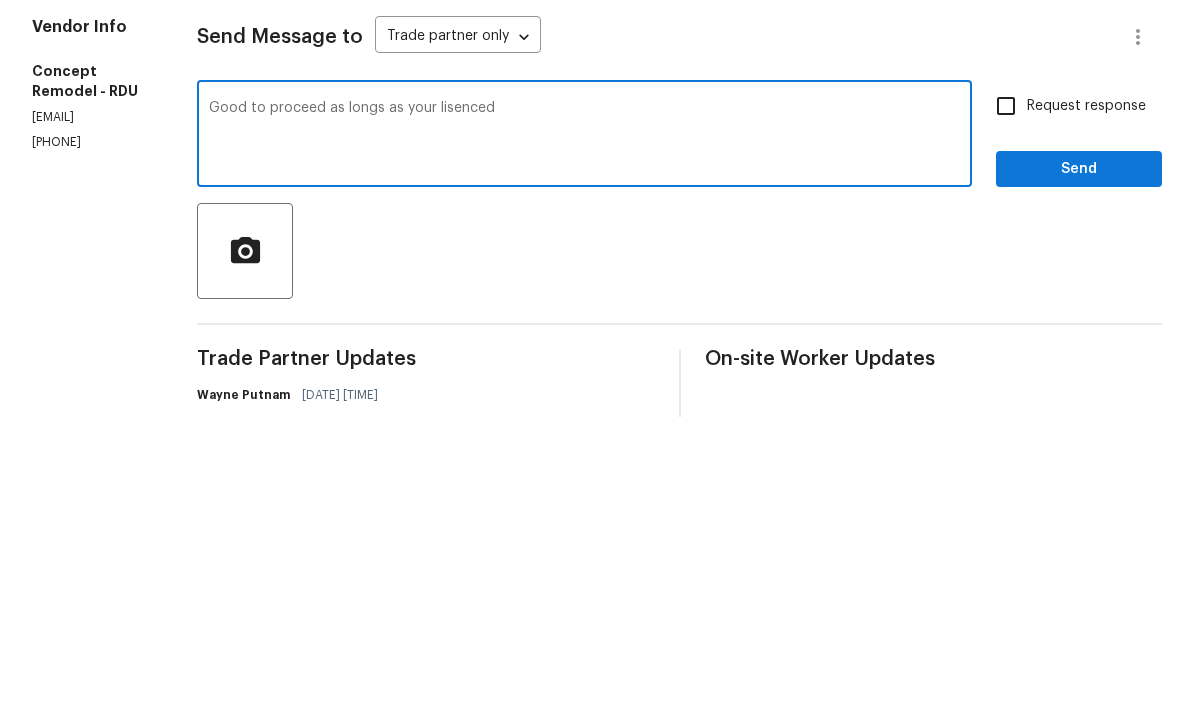 click on "Good to proceed as longs as your lisenced" at bounding box center [584, 434] 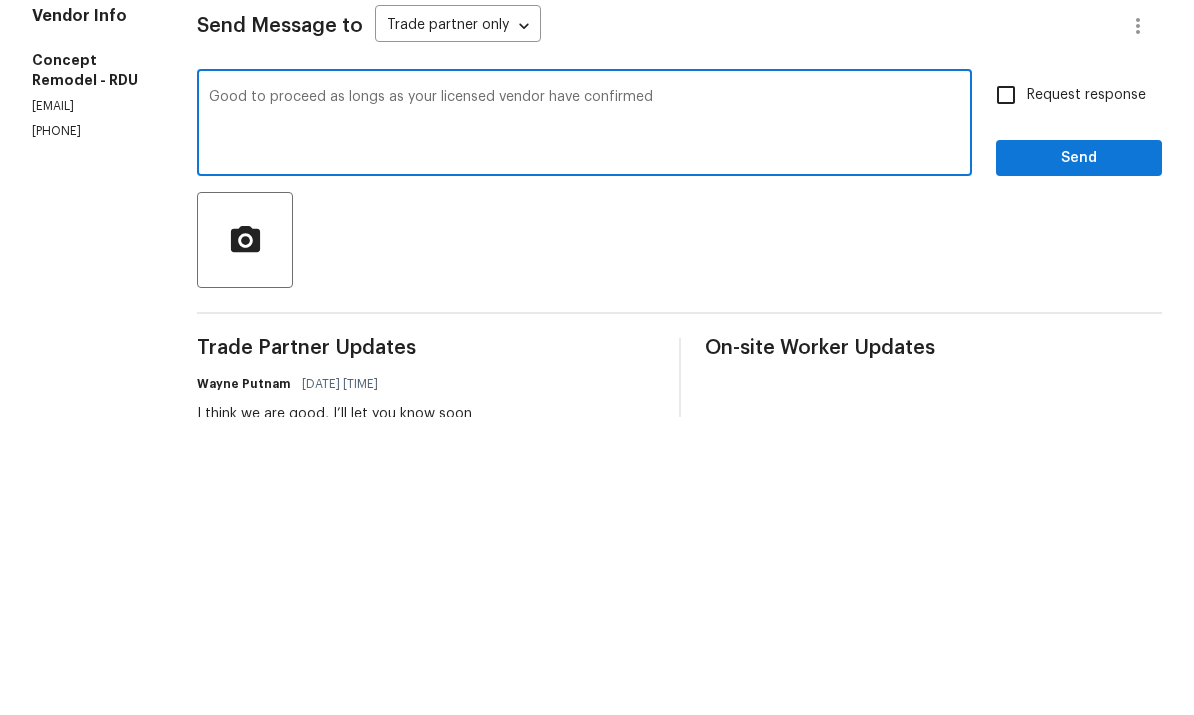 scroll, scrollTop: 26, scrollLeft: 0, axis: vertical 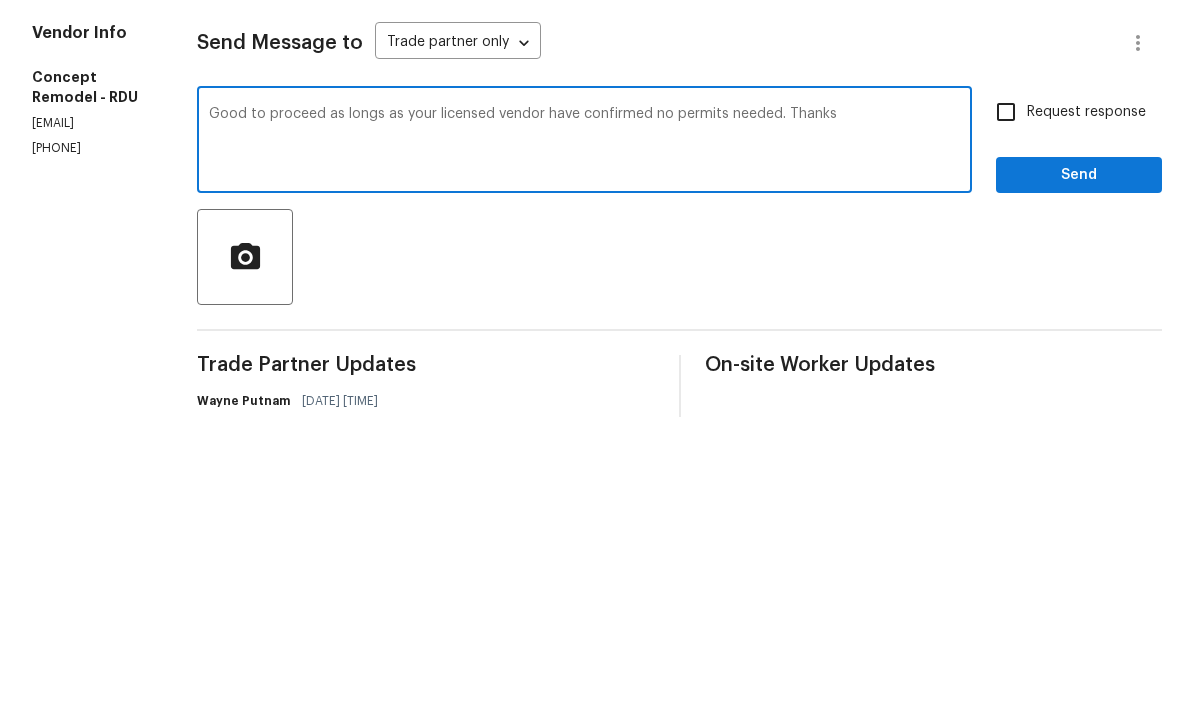 type on "Good to proceed as longs as your licensed vendor have confirmed no permits needed. Thanks" 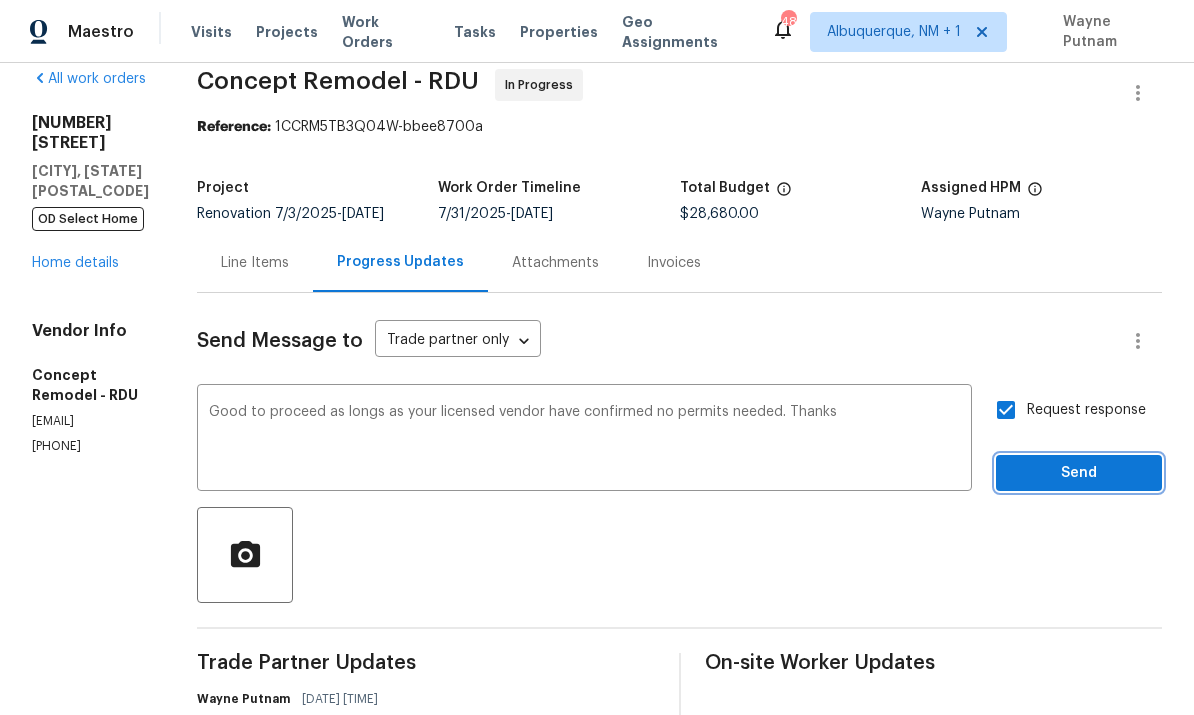 click on "Send" at bounding box center (1079, 473) 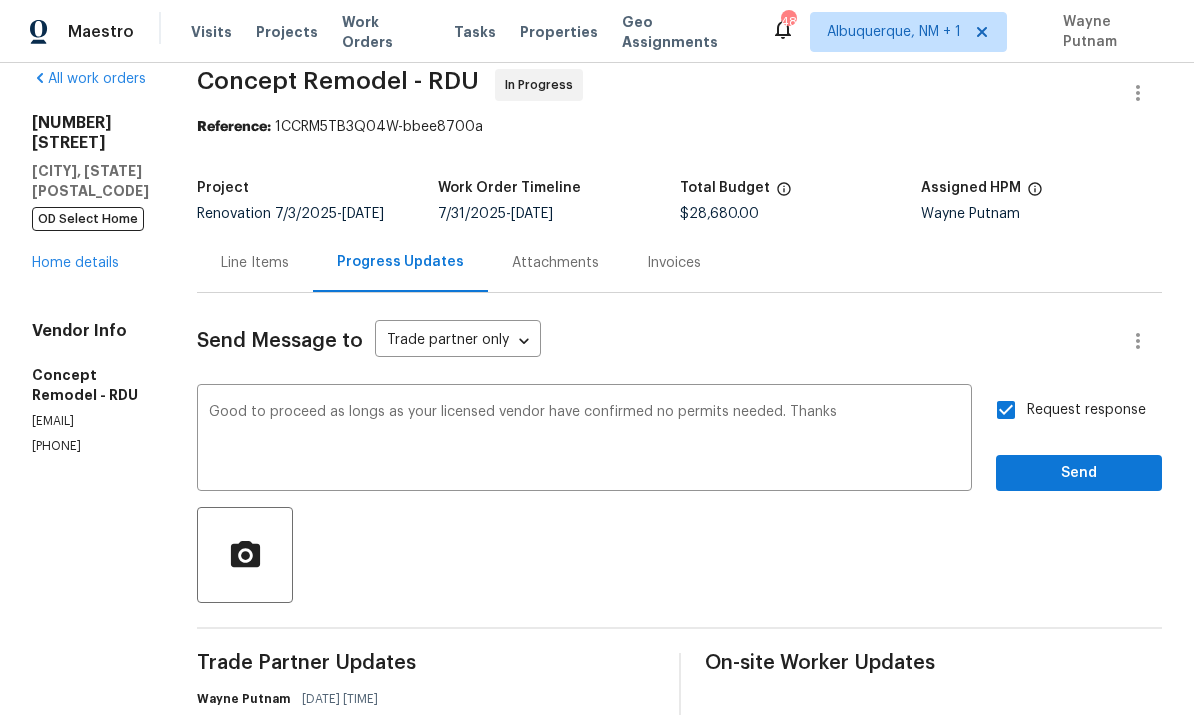 scroll, scrollTop: 47, scrollLeft: 0, axis: vertical 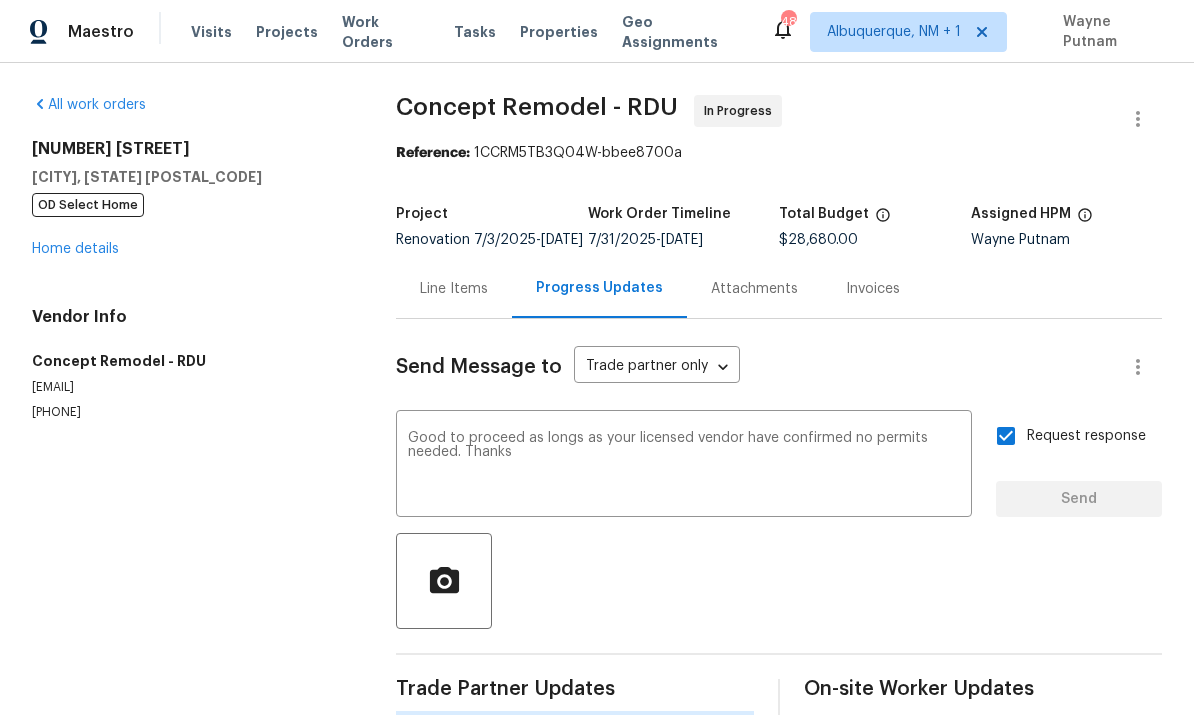 type 